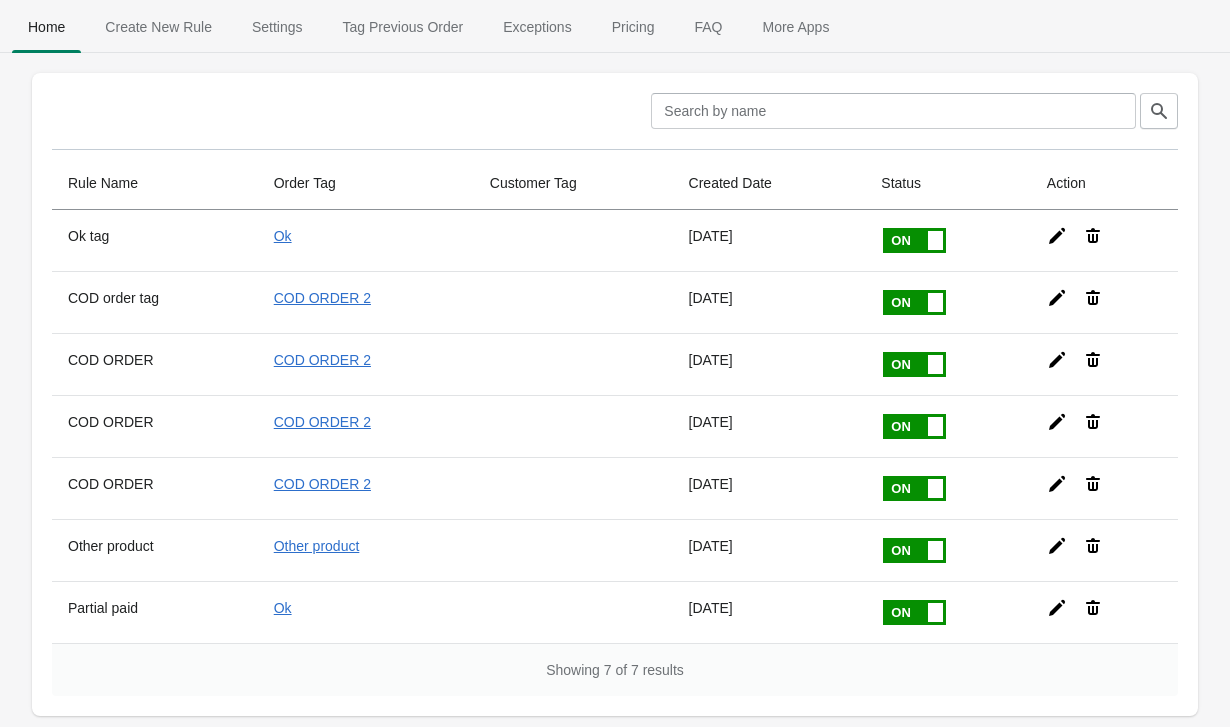 scroll, scrollTop: 0, scrollLeft: 0, axis: both 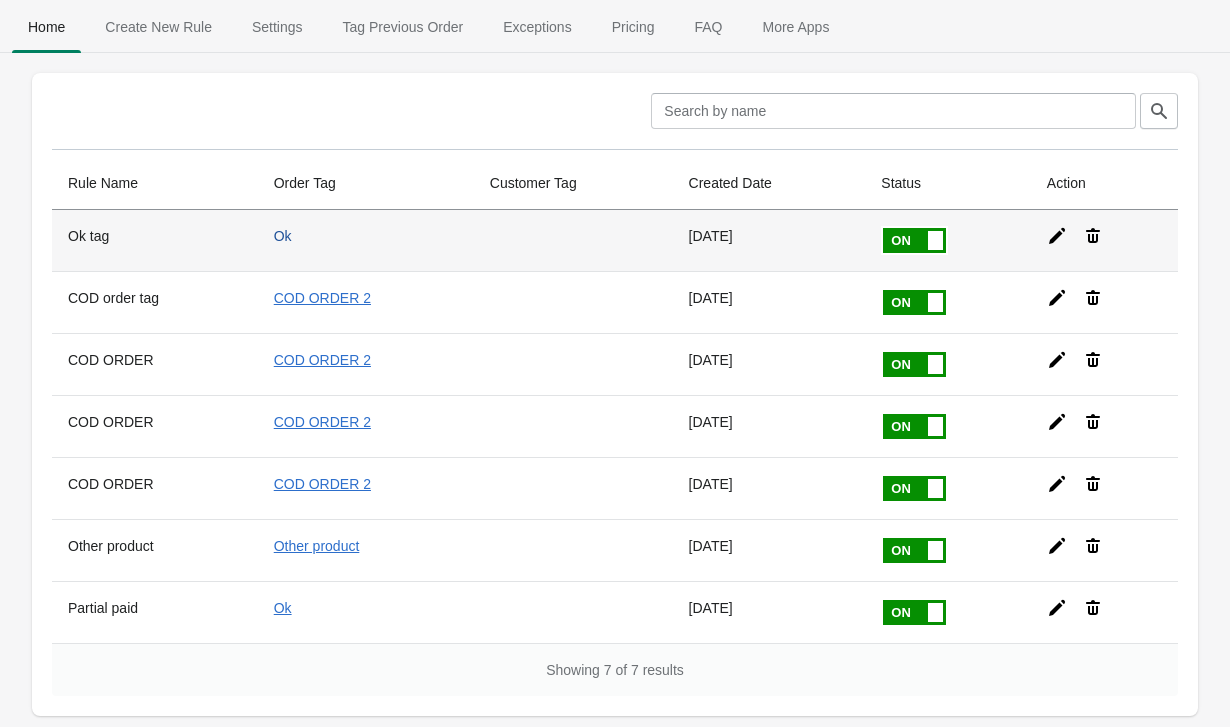 click on "Ok" at bounding box center (283, 236) 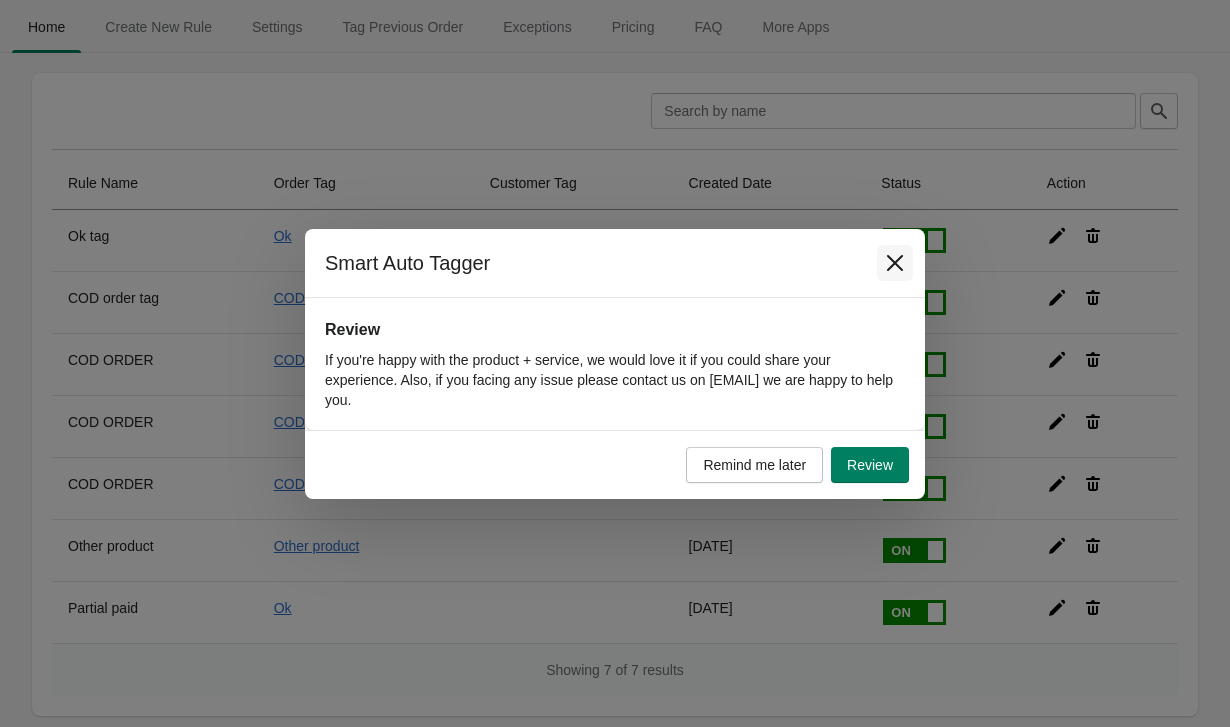 click 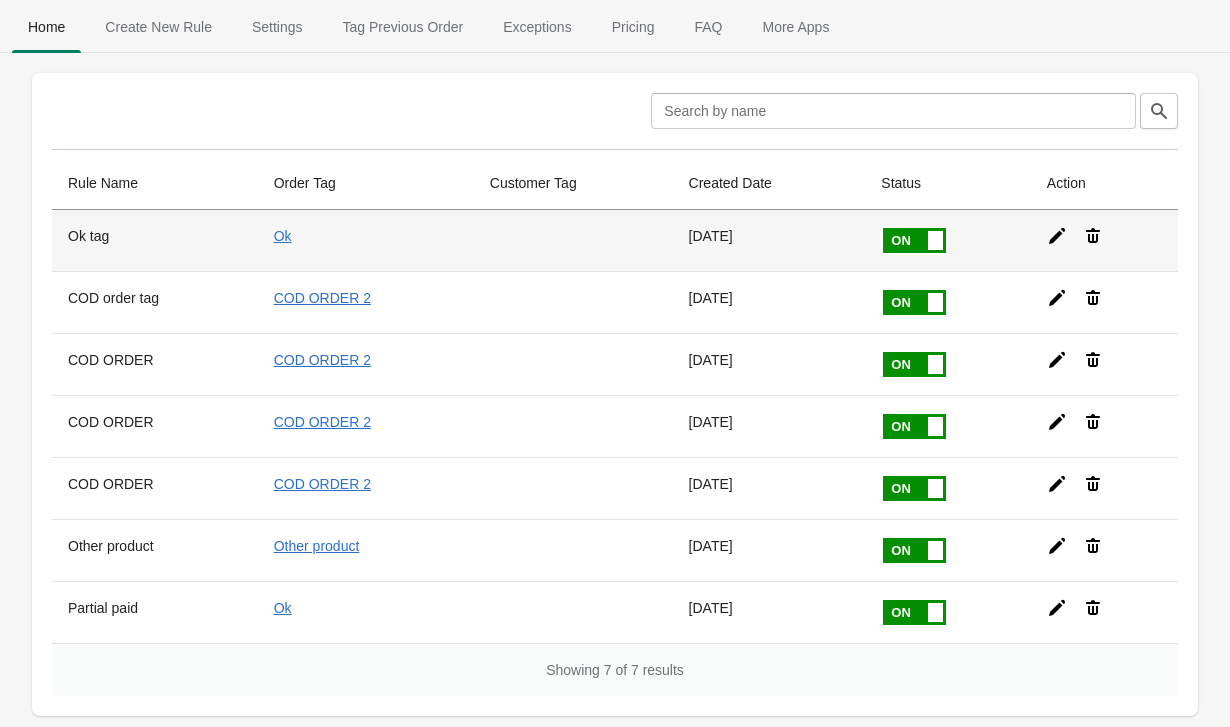scroll, scrollTop: 0, scrollLeft: 0, axis: both 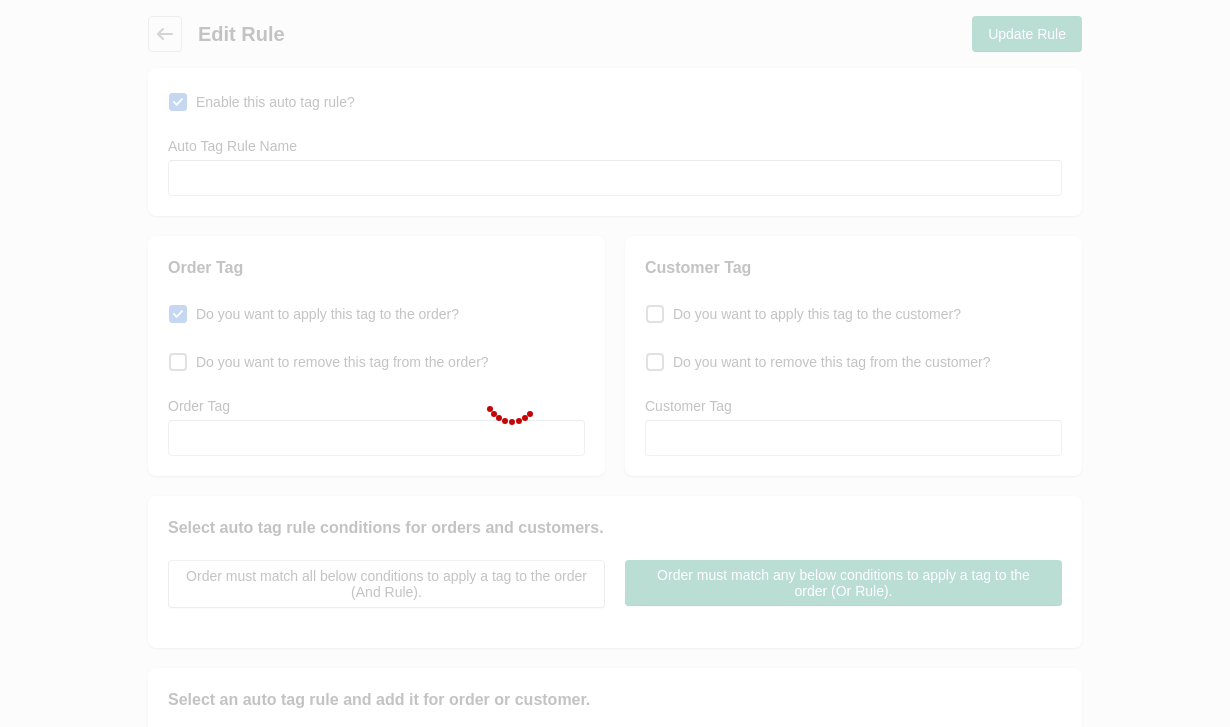 type on "Ok tag" 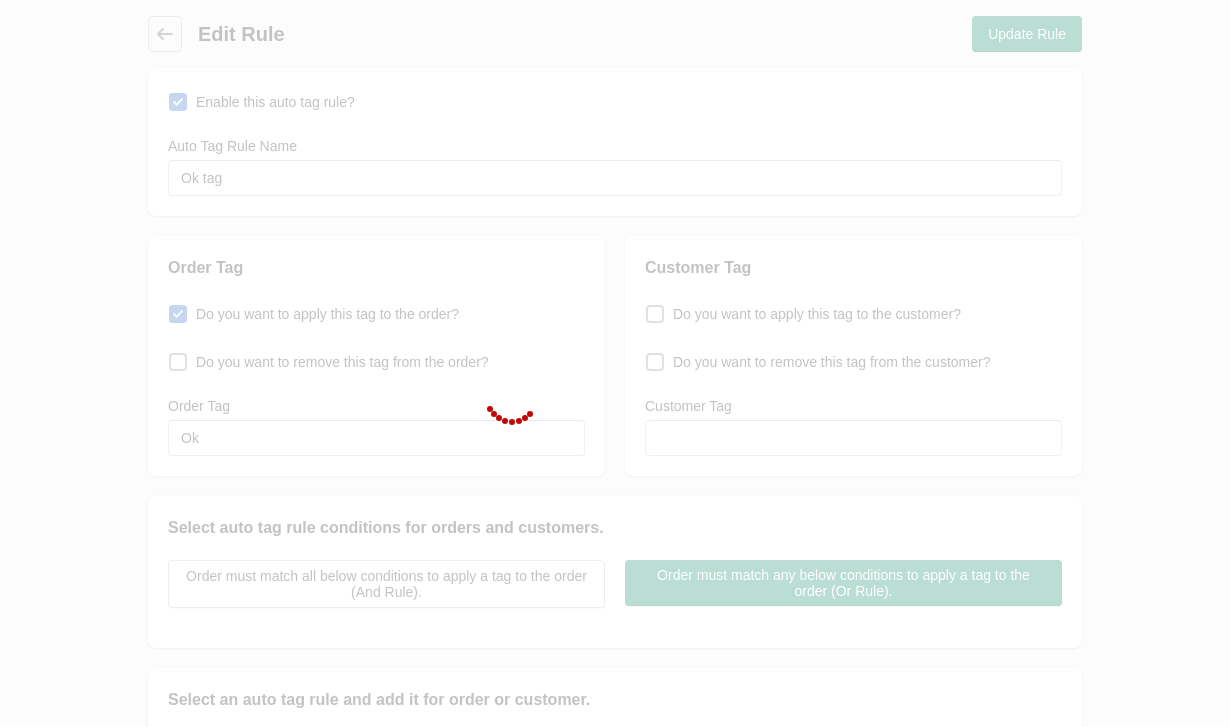 select on "18" 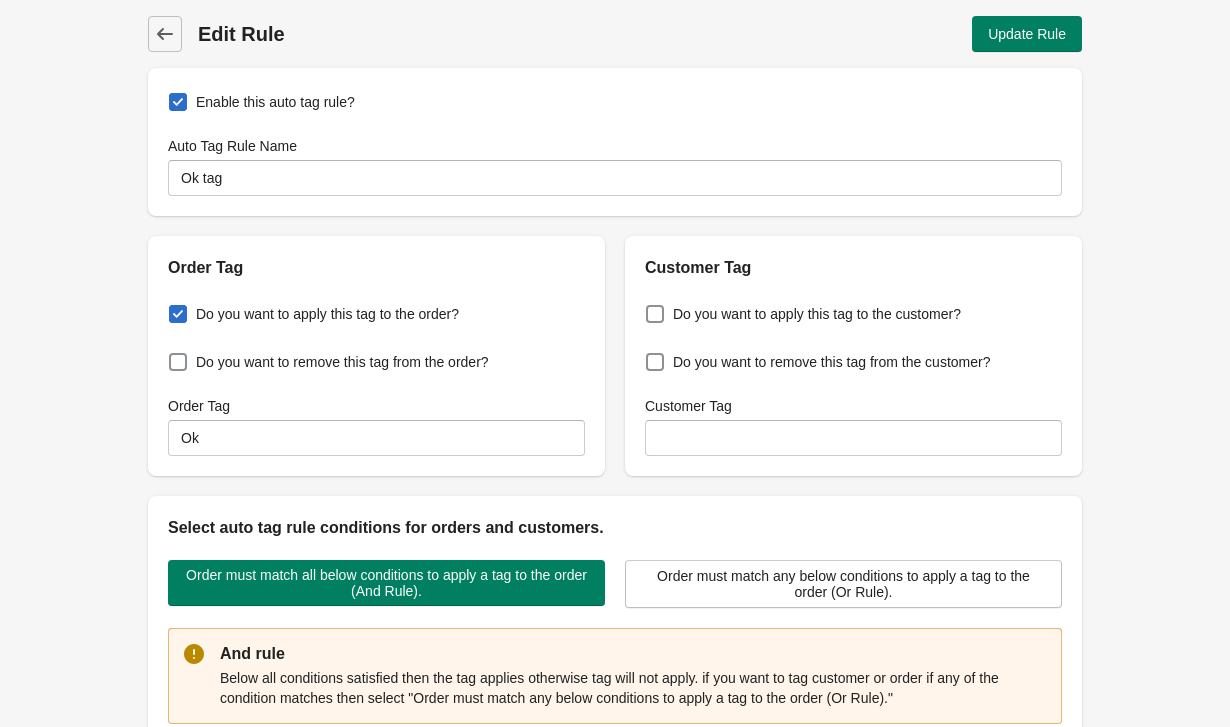scroll, scrollTop: 0, scrollLeft: 0, axis: both 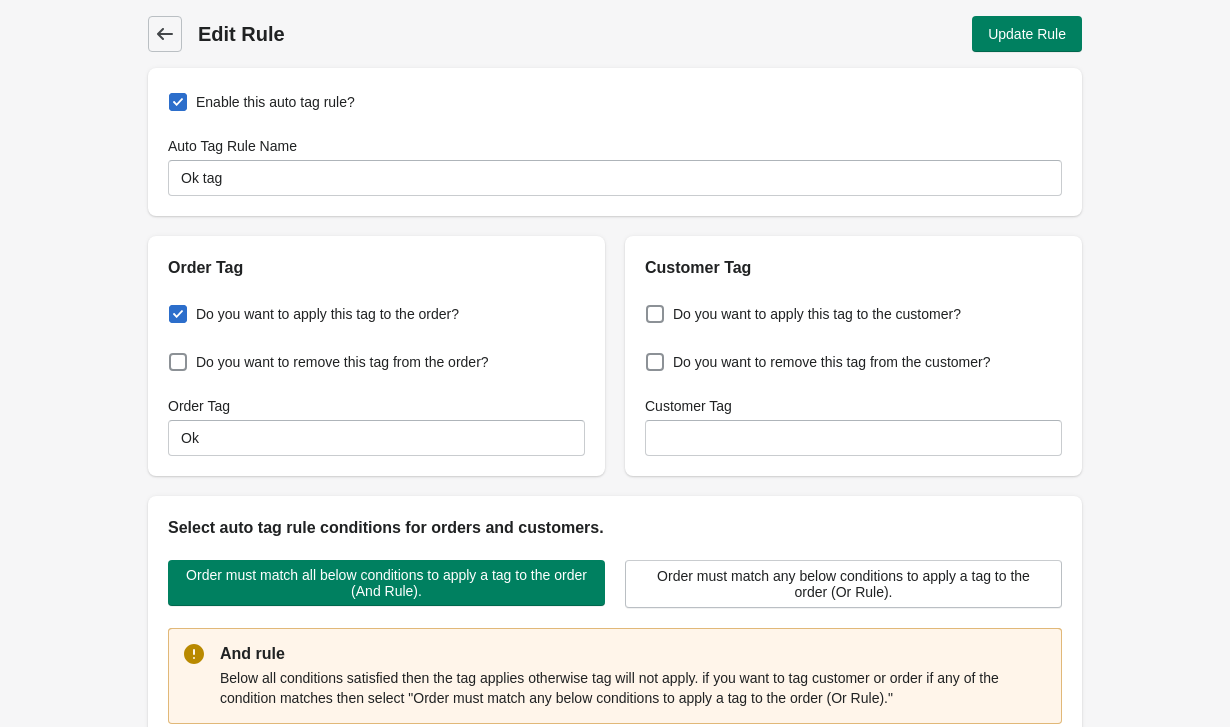 click on "Back" at bounding box center [165, 34] 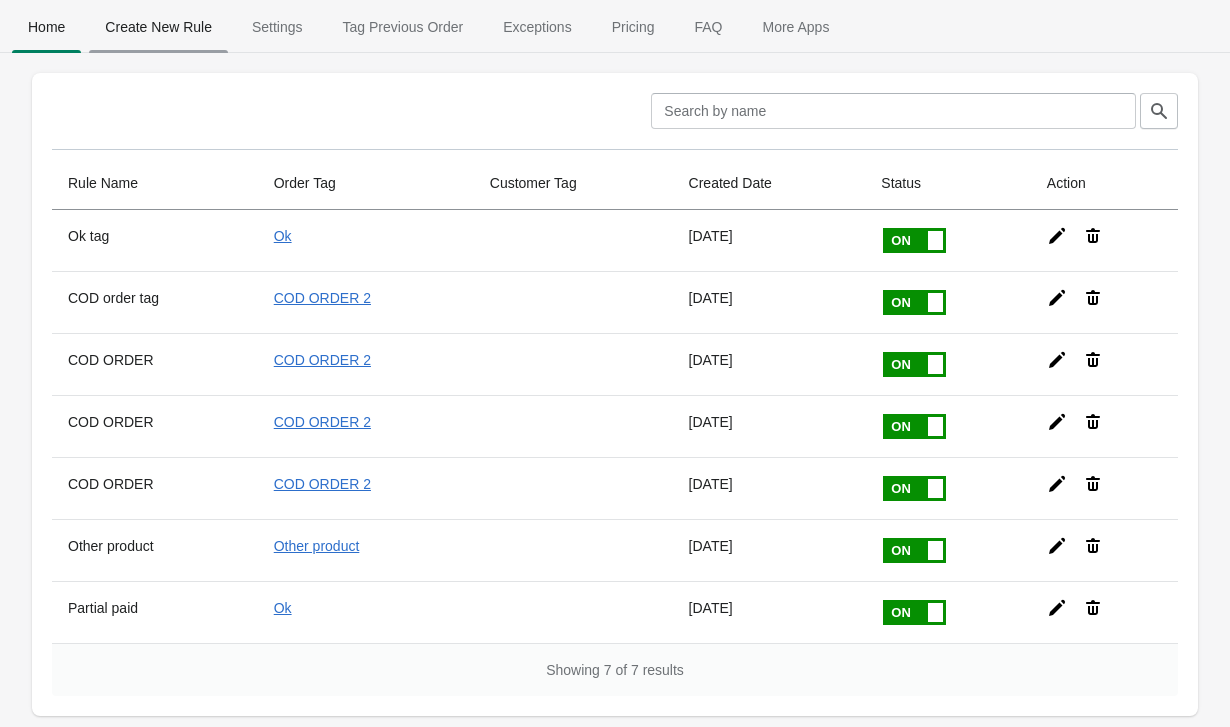 click on "Create New Rule" at bounding box center [158, 27] 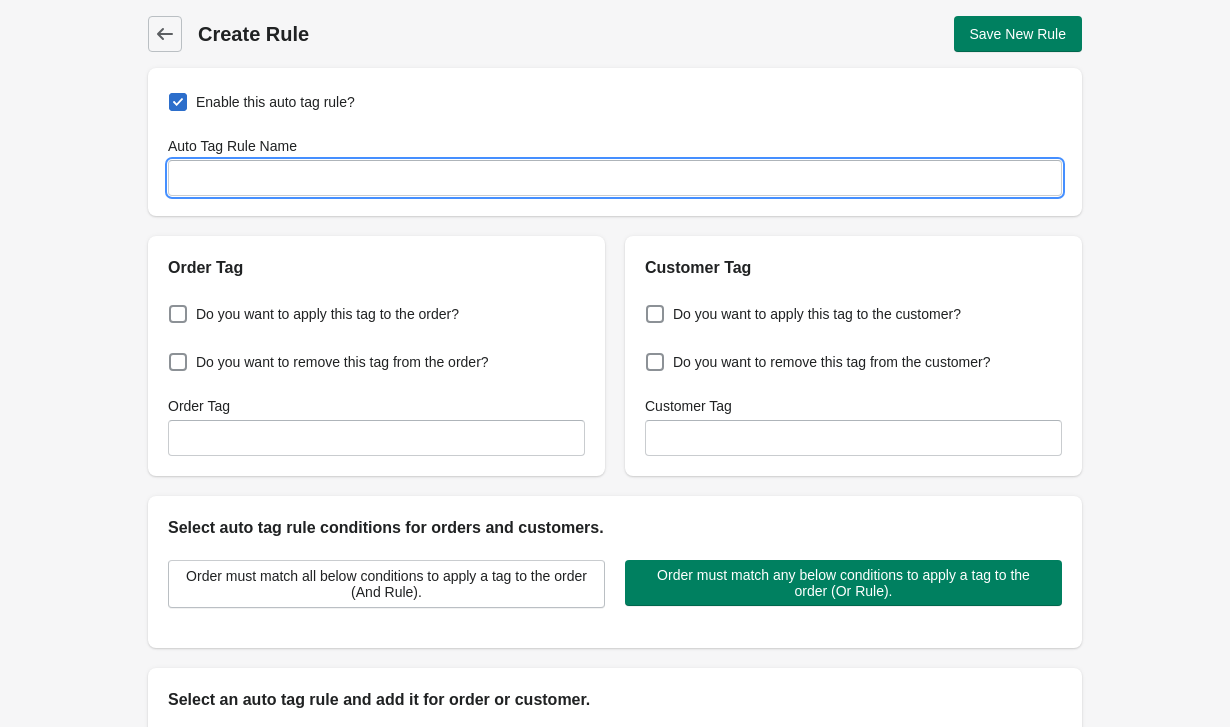click on "Auto Tag Rule Name" at bounding box center (615, 178) 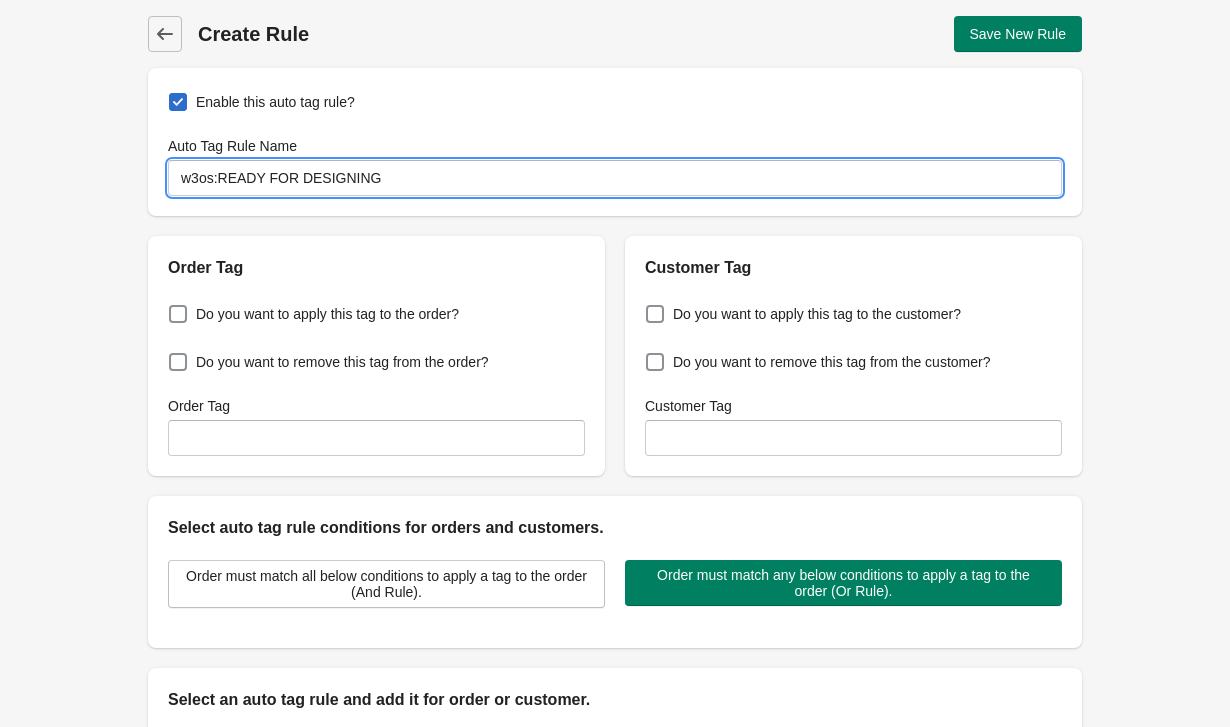 click on "w3os:READY FOR DESIGNING" at bounding box center [615, 178] 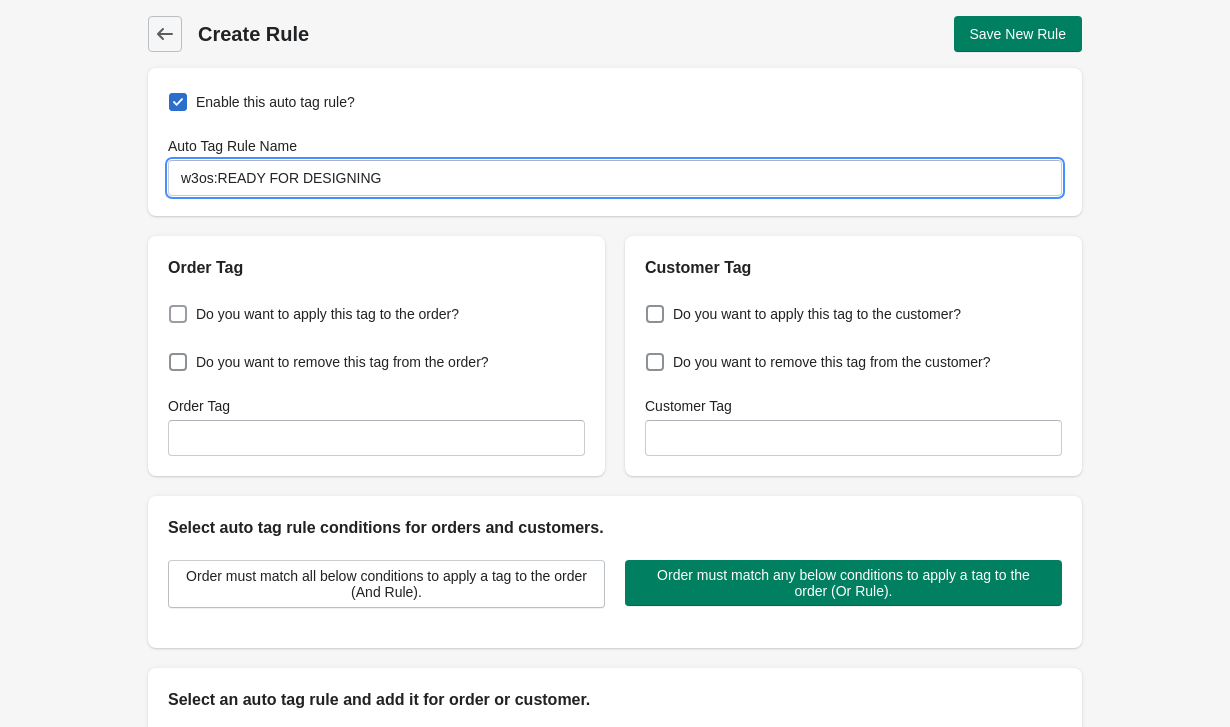 type on "w3os:READY FOR DESIGNING" 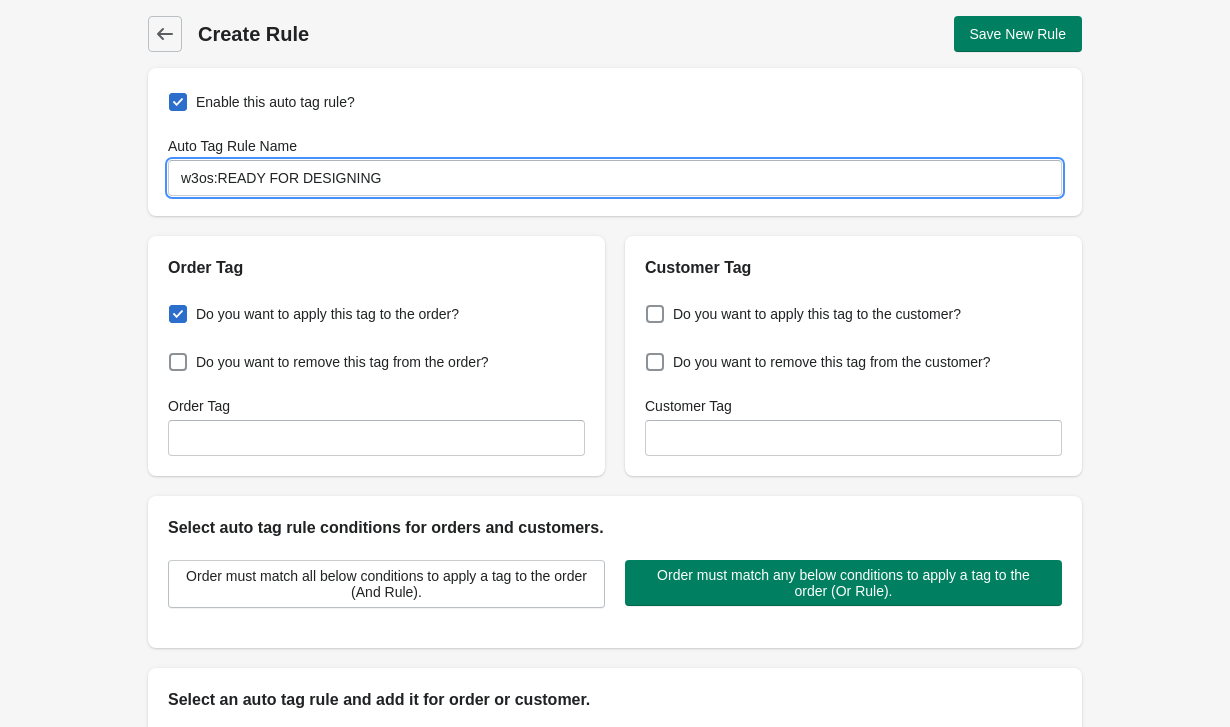 checkbox on "true" 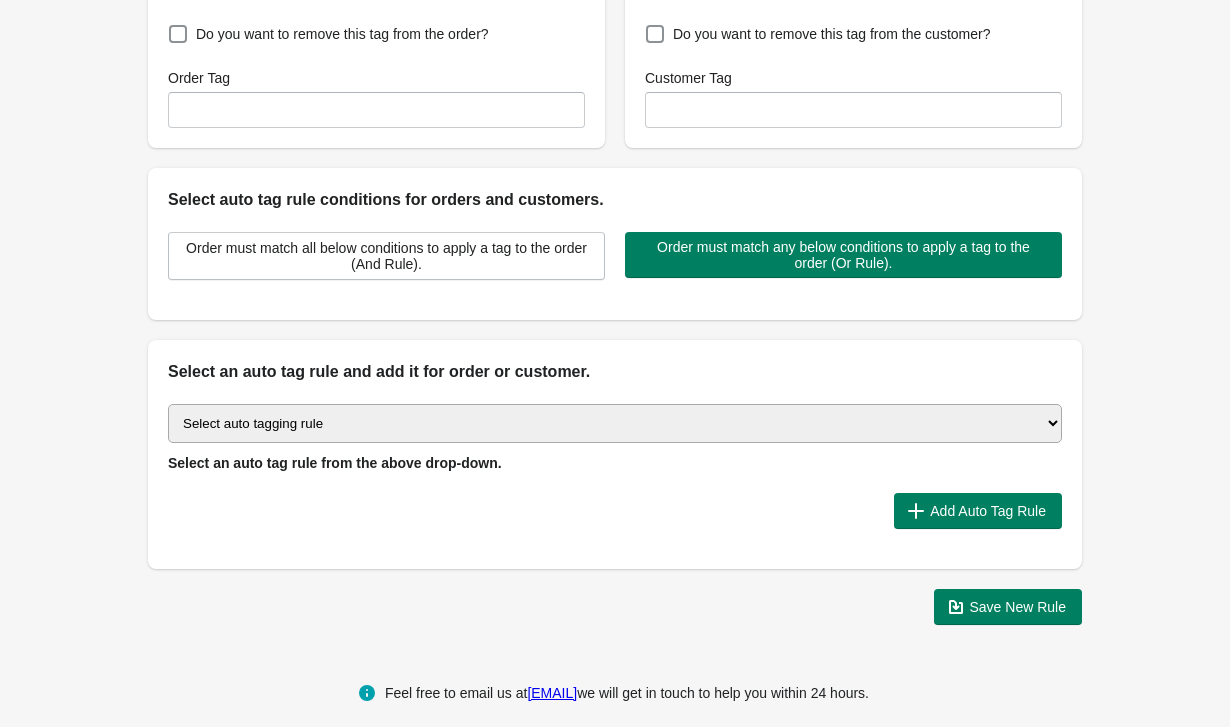 scroll, scrollTop: 327, scrollLeft: 0, axis: vertical 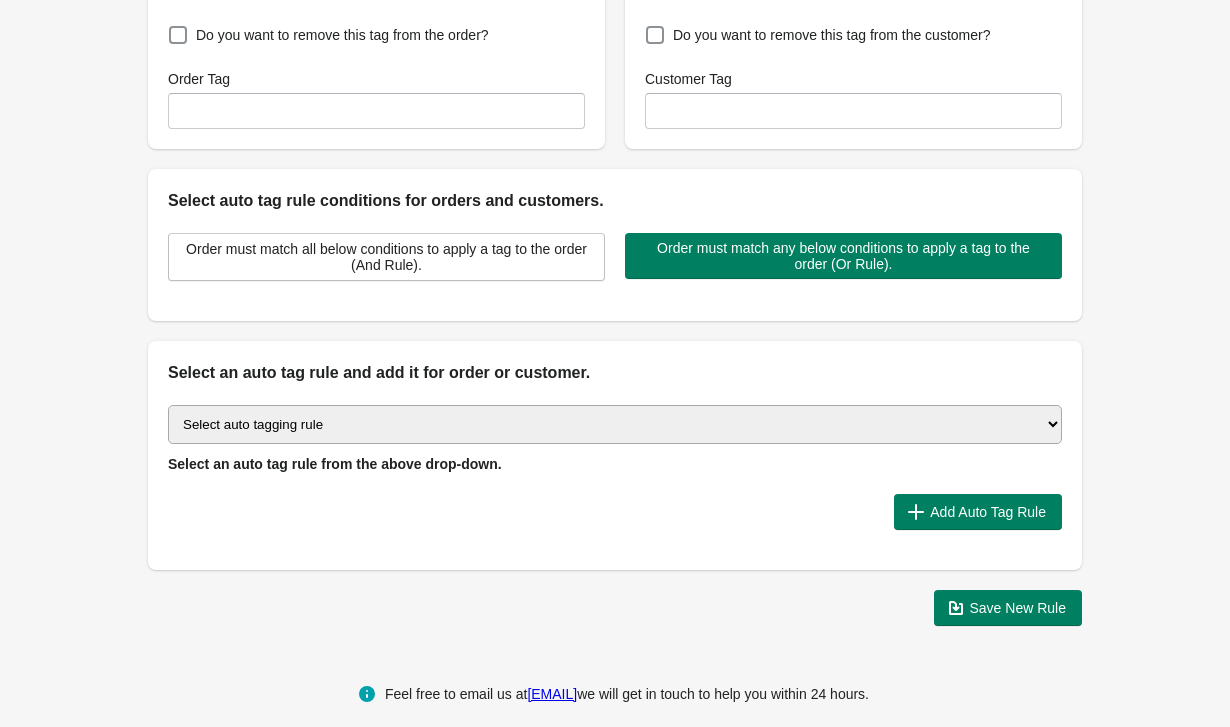 click on "Select auto tagging rule Tag by order amount Tag based on the order count (Volume) Tag by Discount Code Tag based on the Payment Method Tag based on the order additional details or additional attribute Tag based on payment status Tag based on fulfillment status Tag Based on the order source name Tag by order weight (weight is matched in grams) Tag based on the total order discount Use order additional fields value as a tag Add a tag based on the order creation date Add a tag based on the order note Add a tag based on the order tag Tag orders or customers based on the order's customer locale(language) Add a tag based on the order status Add a tag based on the order taxes status. Tag order or customer based on the order risk level. Use the order discount code as a tag. Tag based on the POS location id Tag based on the order tip (tipping) amount Tag based on the fulfilment location id Tag based on the order total item count Use order variant SKUs as a tag Use order note as a tag Tag by Collection" at bounding box center [615, 424] 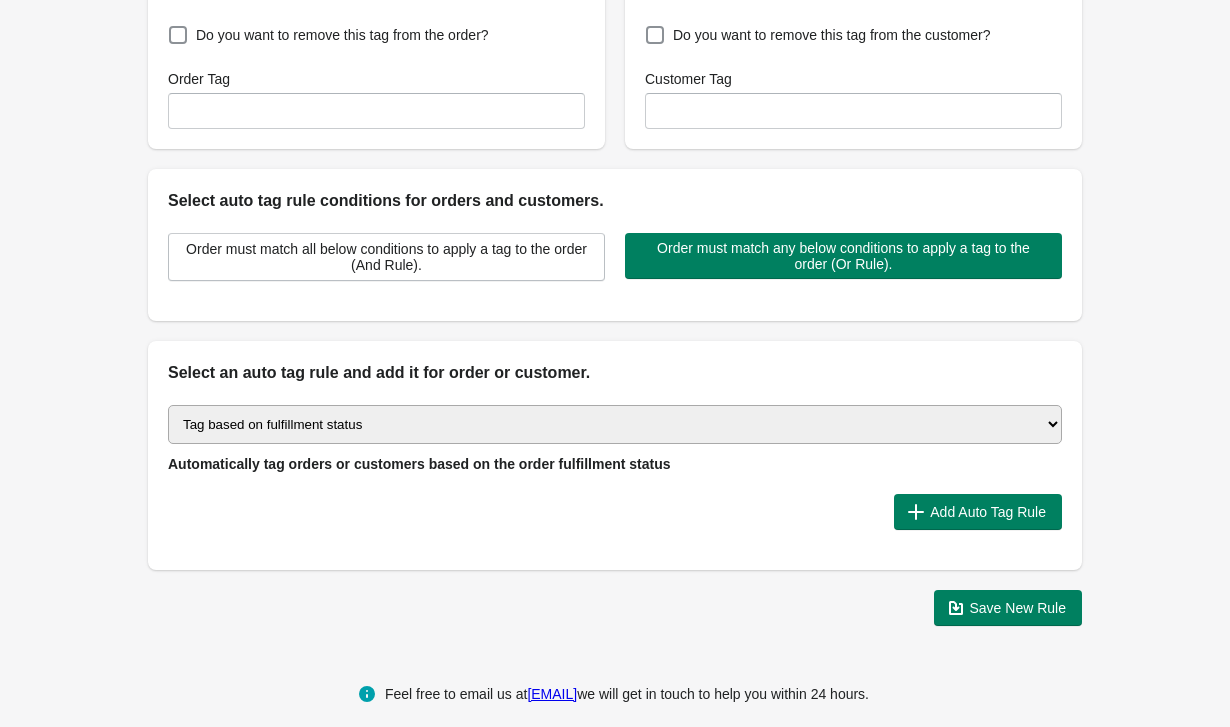 click on "Select auto tagging rule Tag by order amount Tag based on the order count (Volume) Tag by Discount Code Tag based on the Payment Method Tag based on the order additional details or additional attribute Tag based on payment status Tag based on fulfillment status Tag Based on the order source name Tag by order weight (weight is matched in grams) Tag based on the total order discount Use order additional fields value as a tag Add a tag based on the order creation date Add a tag based on the order note Add a tag based on the order tag Tag orders or customers based on the order's customer locale(language) Add a tag based on the order status Add a tag based on the order taxes status. Tag order or customer based on the order risk level. Use the order discount code as a tag. Tag based on the POS location id Tag based on the order tip (tipping) amount Tag based on the fulfilment location id Tag based on the order total item count Use order variant SKUs as a tag Use order note as a tag Tag by Collection" at bounding box center (615, 439) 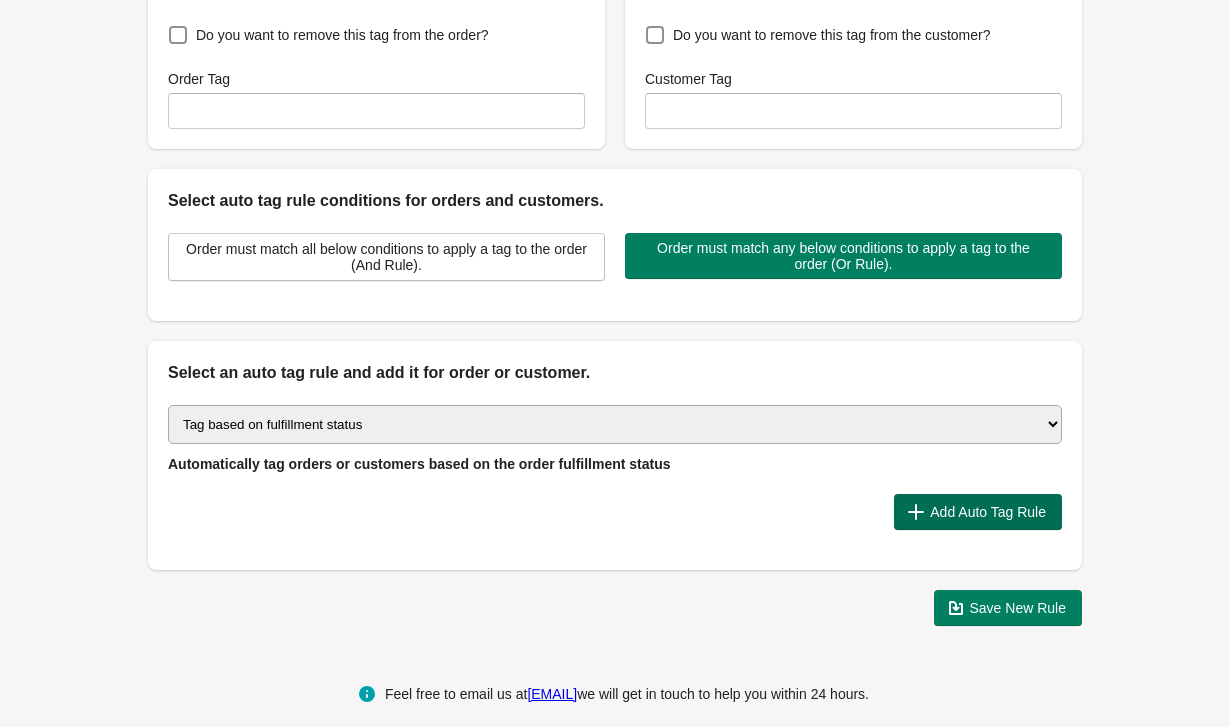 click on "Add Auto Tag Rule" at bounding box center [978, 512] 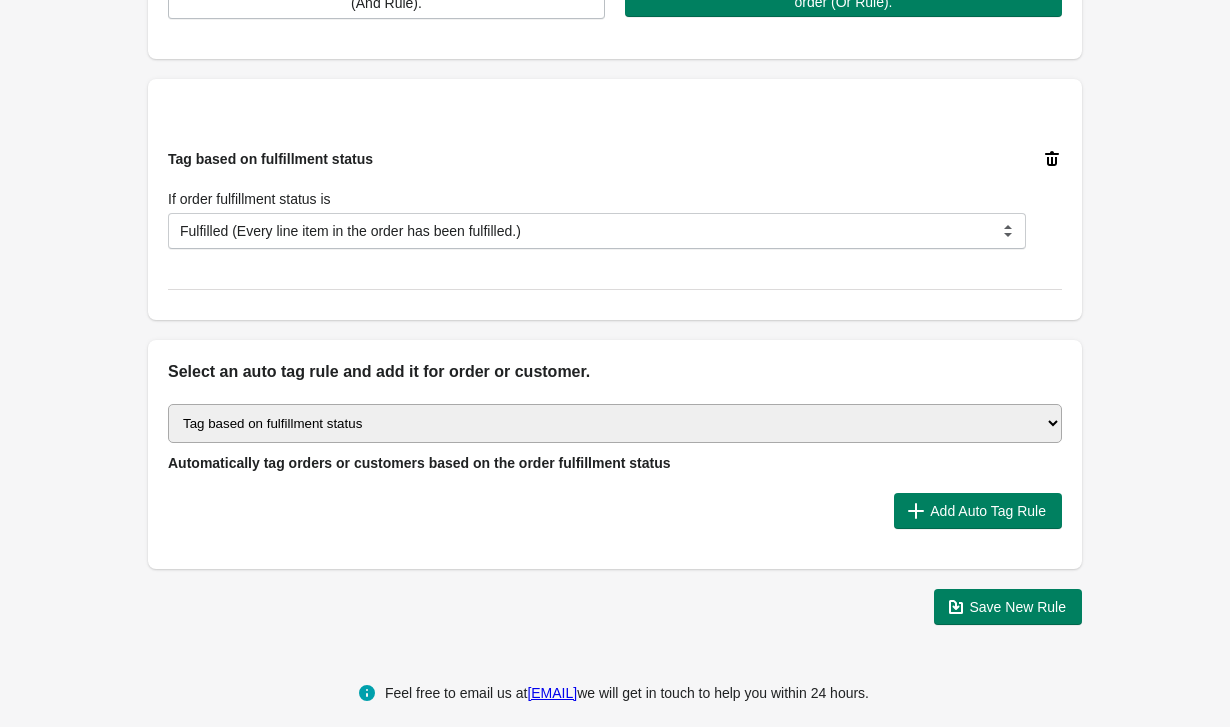 scroll, scrollTop: 588, scrollLeft: 0, axis: vertical 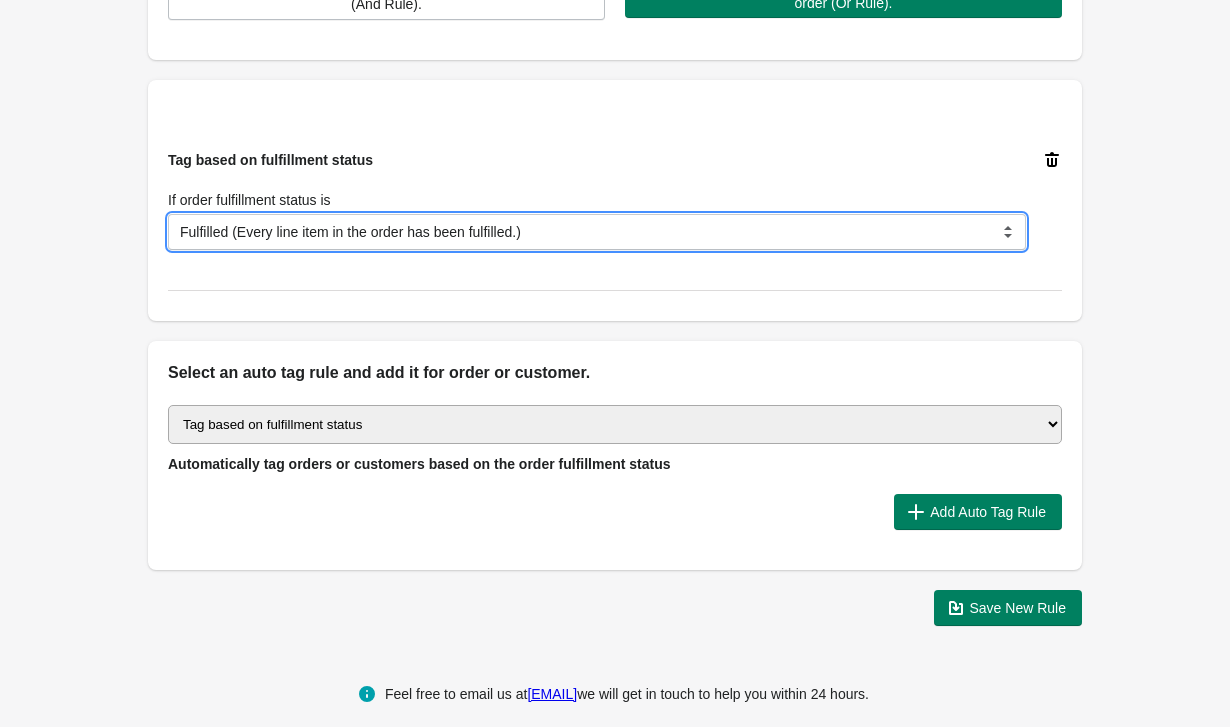 click on "Fulfilled (At least one line item in the order has been fulfilled.) null (None of the line items in the order have been fulfilled.) Partial fulfilled (At least one line item in the order has been fulfilled.) Restocked (Every line item in the order has been restocked and the order canceled.)" at bounding box center (597, 232) 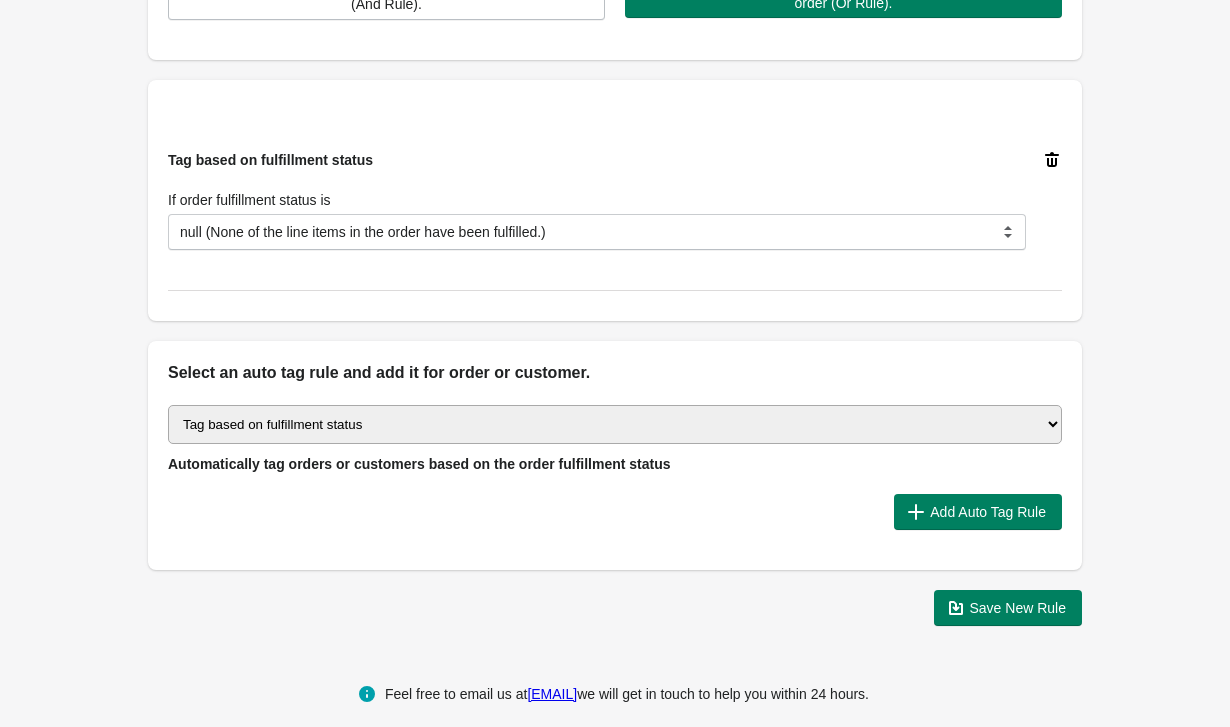 click on "Select auto tagging rule Tag by order amount Tag based on the order count (Volume) Tag by Discount Code Tag based on the Payment Method Tag based on the order additional details or additional attribute Tag based on payment status Tag based on fulfillment status Tag Based on the order source name Tag by order weight (weight is matched in grams) Tag based on the total order discount Use order additional fields value as a tag Add a tag based on the order creation date Add a tag based on the order note Add a tag based on the order tag Tag orders or customers based on the order's customer locale(language) Add a tag based on the order status Add a tag based on the order taxes status. Tag order or customer based on the order risk level. Use the order discount code as a tag. Tag based on the POS location id Tag based on the order tip (tipping) amount Tag based on the fulfilment location id Tag based on the order total item count Use order variant SKUs as a tag Use order note as a tag Tag by Collection" at bounding box center [615, 424] 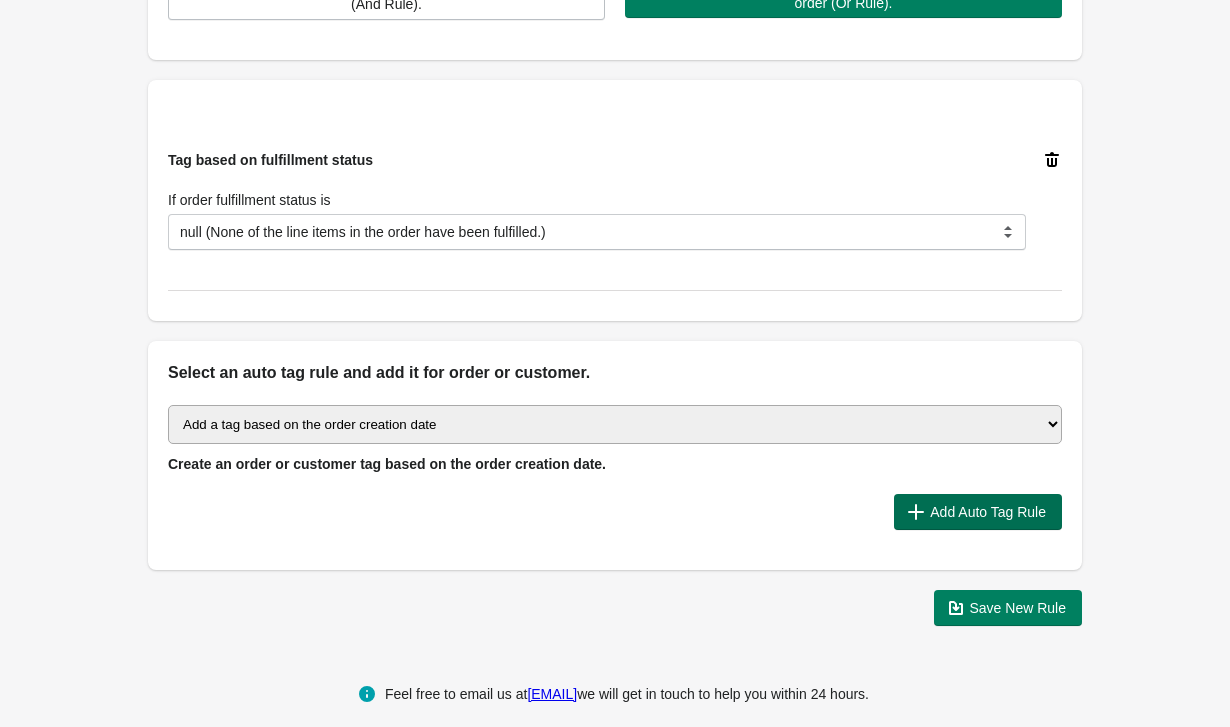 click on "Add Auto Tag Rule" at bounding box center [988, 512] 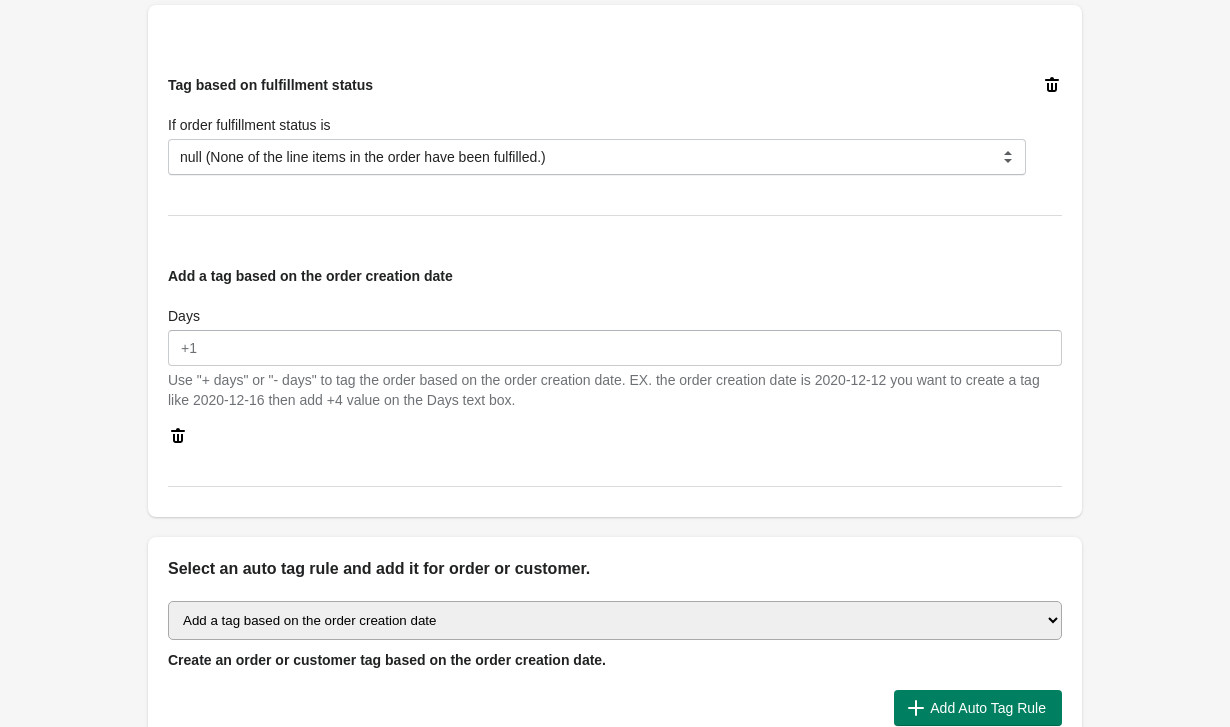 scroll, scrollTop: 645, scrollLeft: 0, axis: vertical 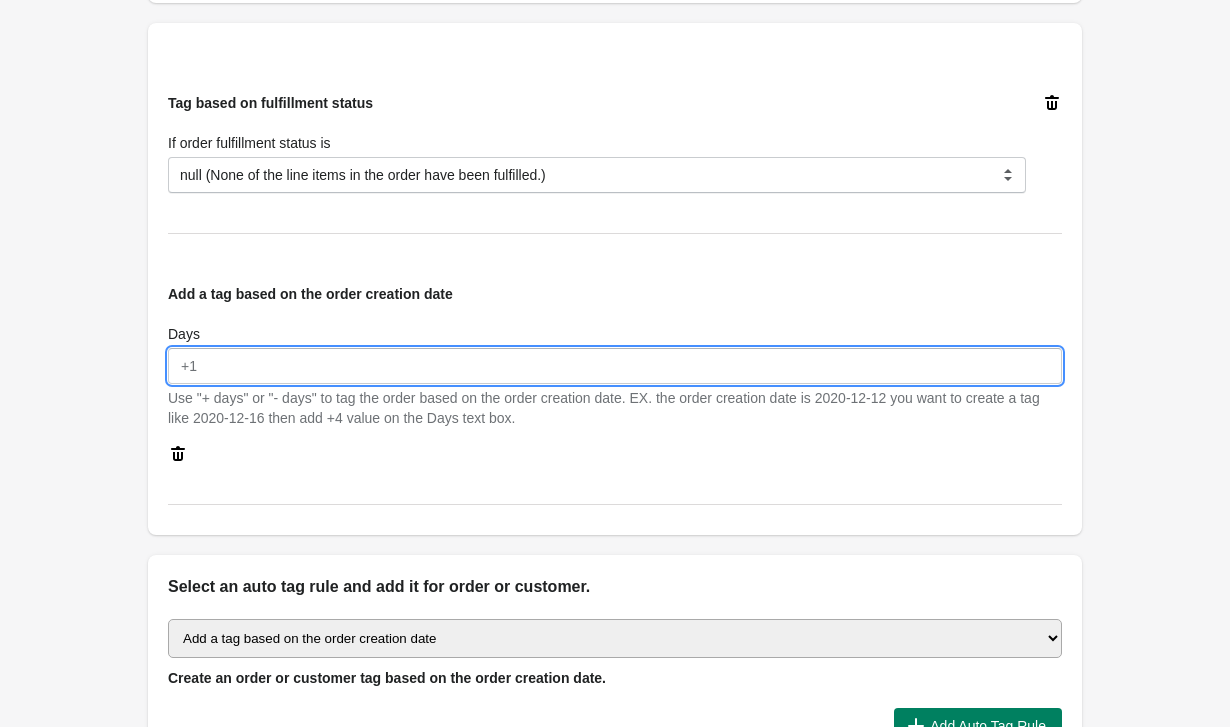click on "Days" at bounding box center (615, 366) 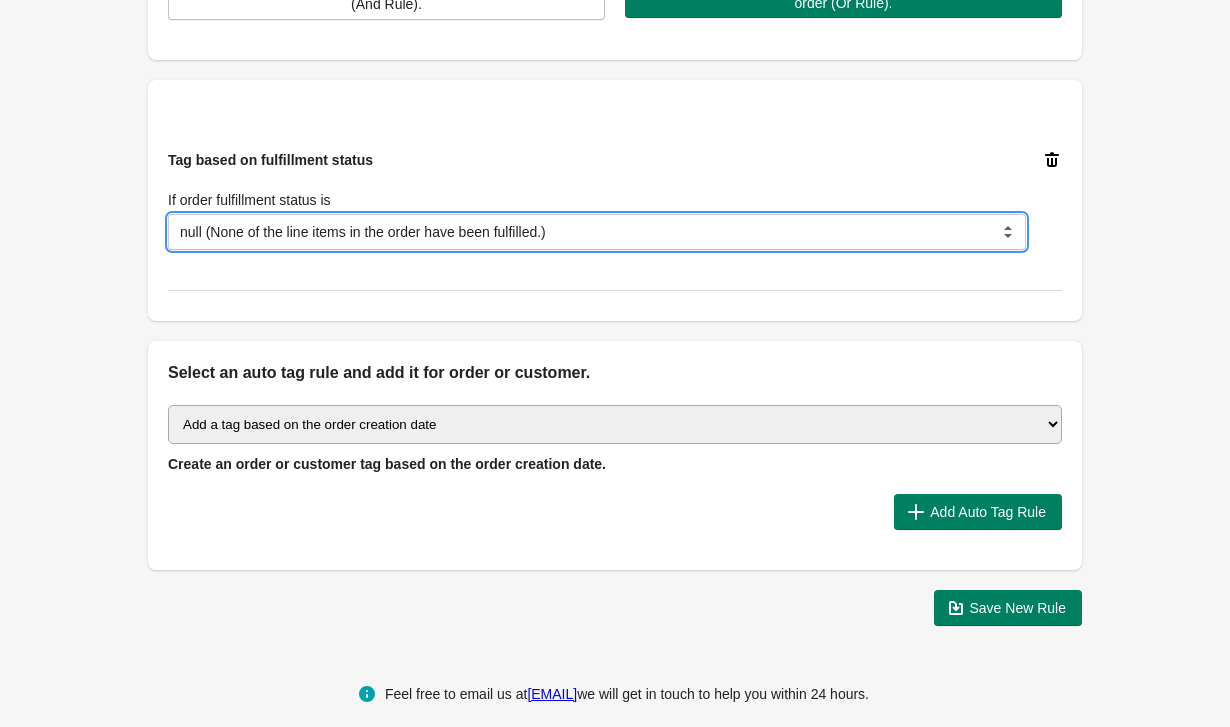 click on "Fulfilled (At least one line item in the order has been fulfilled.) null (None of the line items in the order have been fulfilled.) Partial fulfilled (At least one line item in the order has been fulfilled.) Restocked (Every line item in the order has been restocked and the order canceled.)" at bounding box center (597, 232) 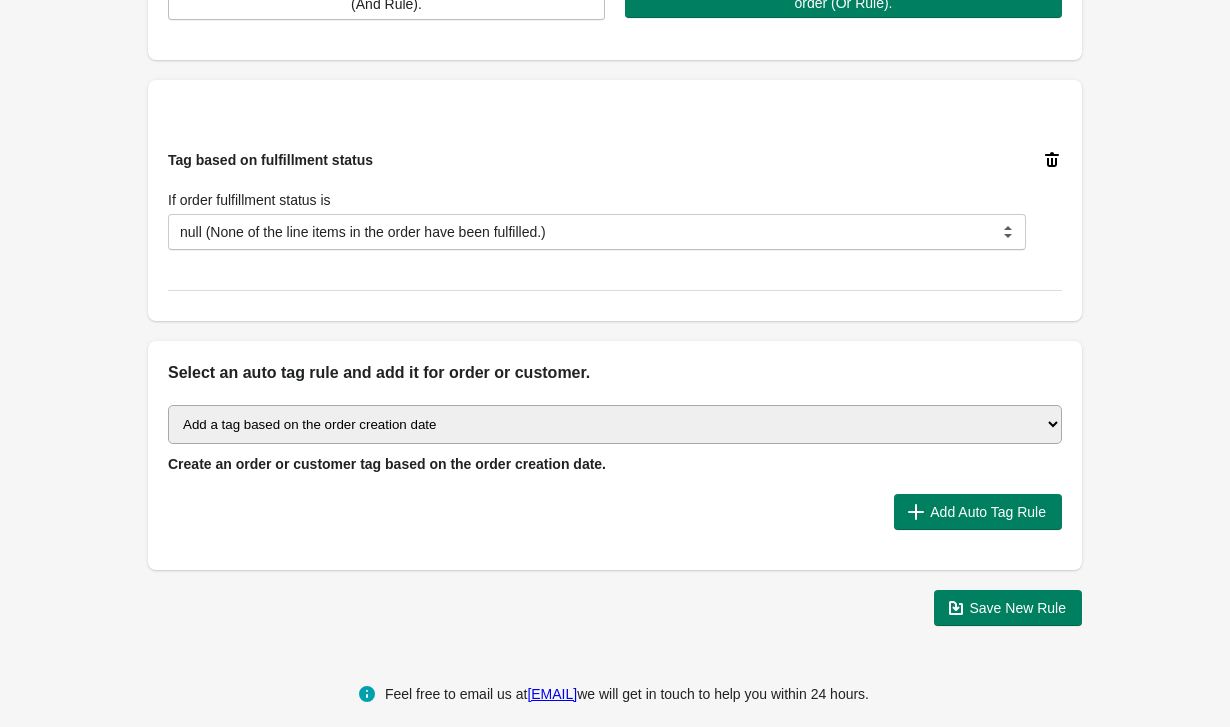 click on "Select auto tagging rule Tag by order amount Tag based on the order count (Volume) Tag by Discount Code Tag based on the Payment Method Tag based on the order additional details or additional attribute Tag based on payment status Tag based on fulfillment status Tag Based on the order source name Tag by order weight (weight is matched in grams) Tag based on the total order discount Use order additional fields value as a tag Add a tag based on the order creation date Add a tag based on the order note Add a tag based on the order tag Tag orders or customers based on the order's customer locale(language) Add a tag based on the order status Add a tag based on the order taxes status. Tag order or customer based on the order risk level. Use the order discount code as a tag. Tag based on the POS location id Tag based on the order tip (tipping) amount Tag based on the fulfilment location id Tag based on the order total item count Use order variant SKUs as a tag Use order note as a tag Tag by Collection" at bounding box center [615, 424] 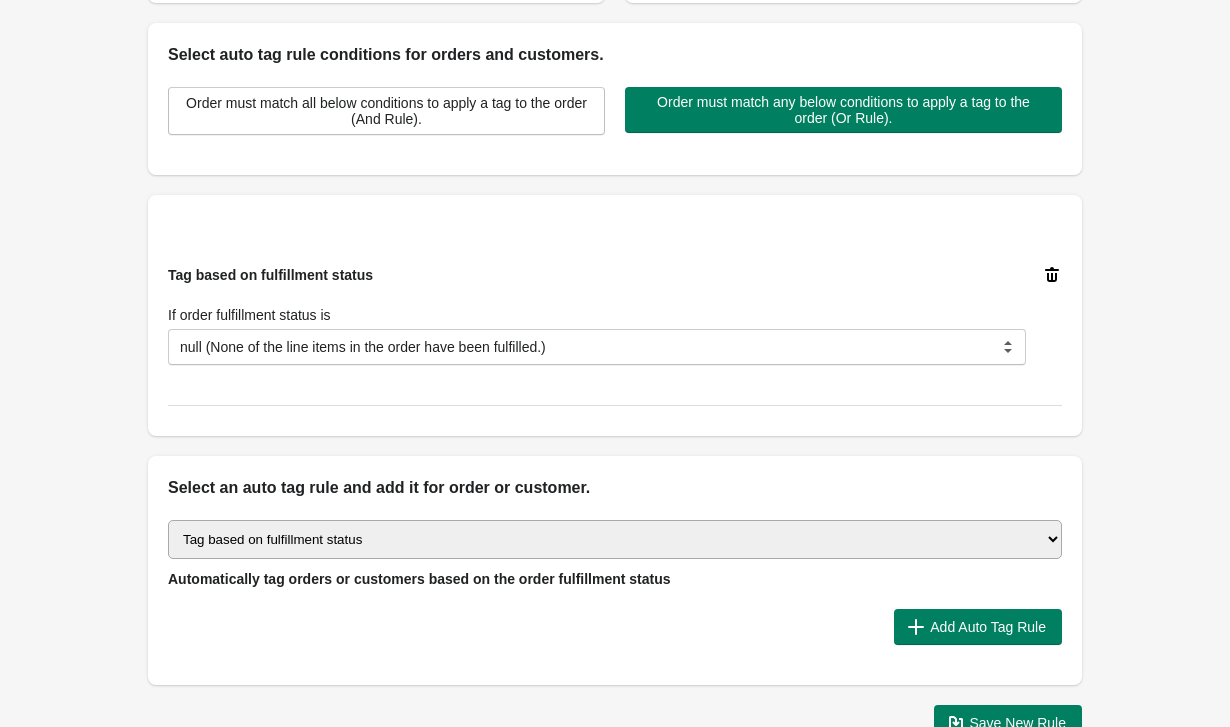scroll, scrollTop: 482, scrollLeft: 0, axis: vertical 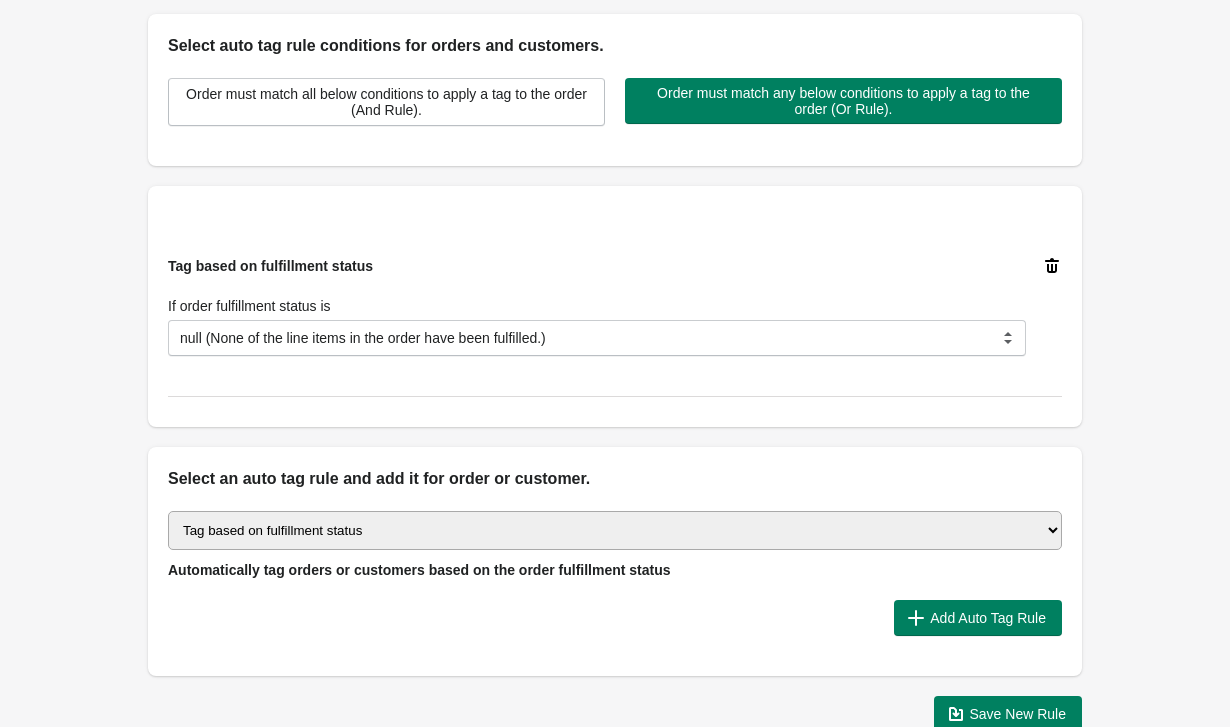 click on "Select an auto tag rule and add it for order or customer." at bounding box center (615, 469) 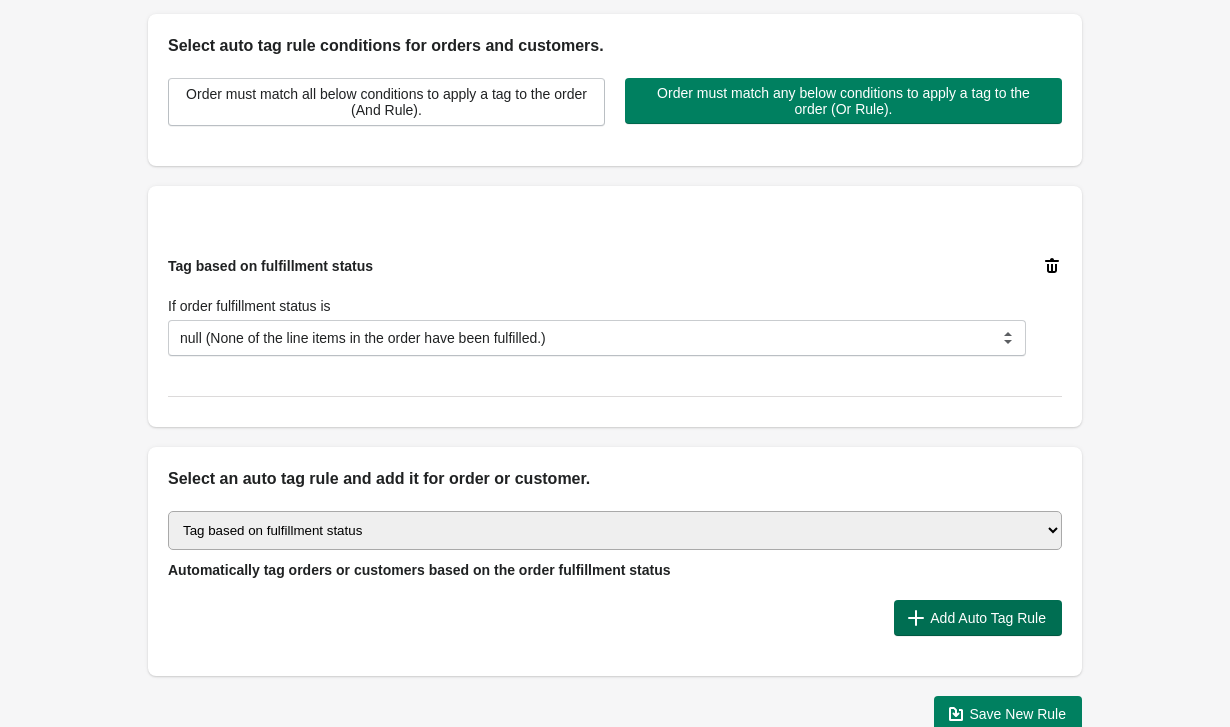 click 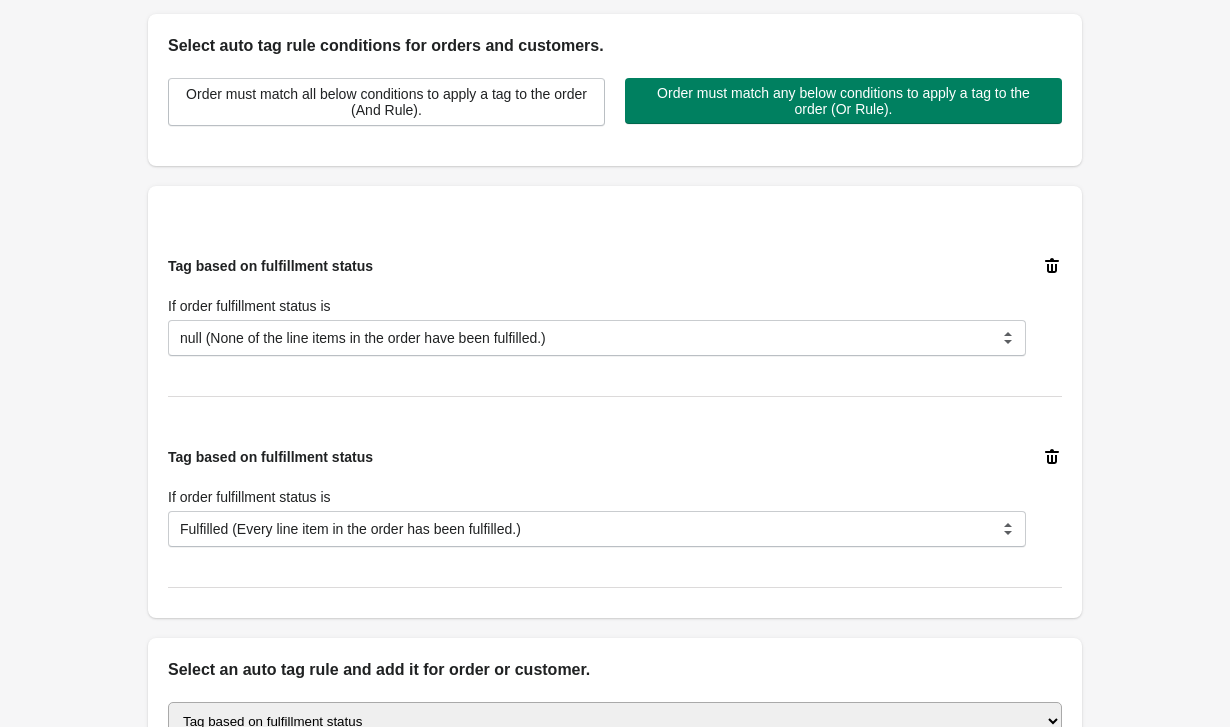 click 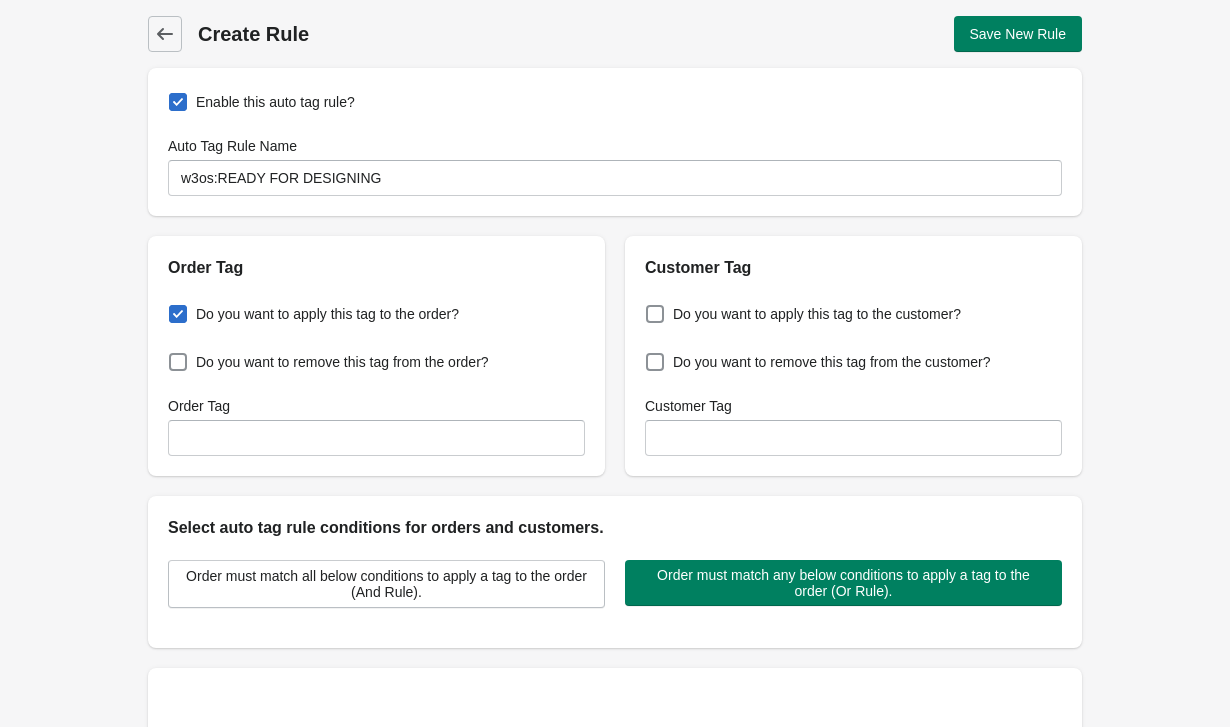 scroll, scrollTop: 0, scrollLeft: 0, axis: both 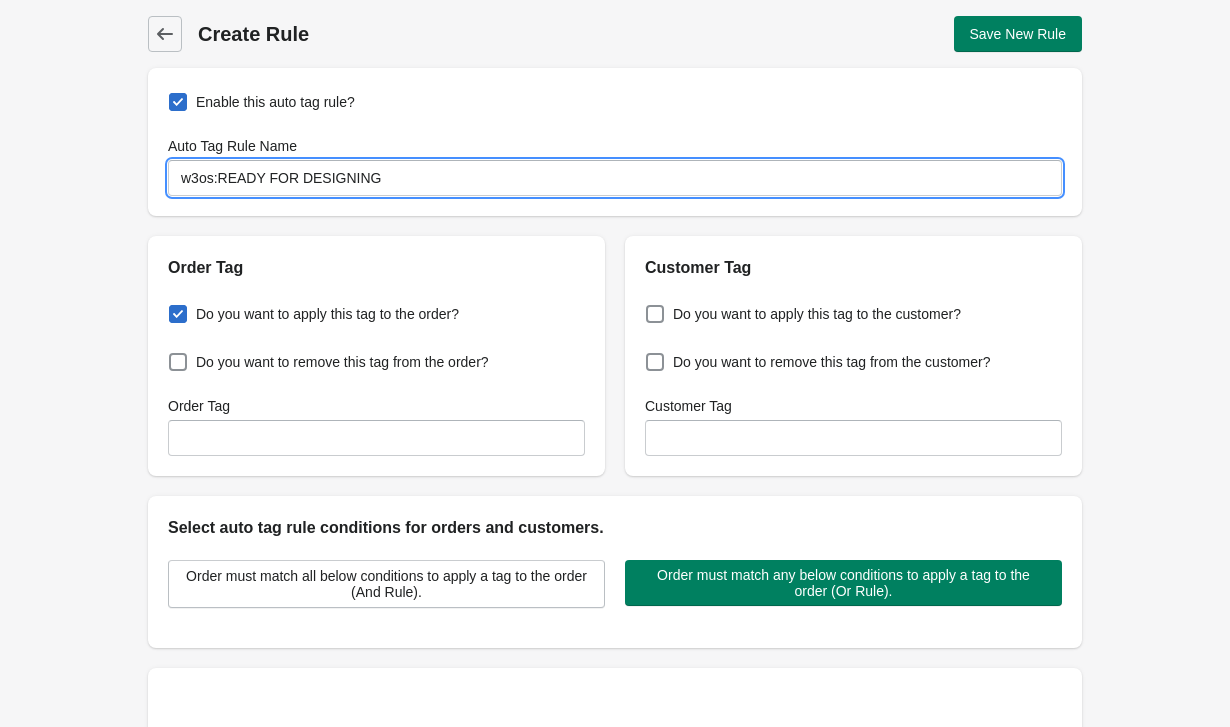 click on "w3os:READY FOR DESIGNING" at bounding box center (615, 178) 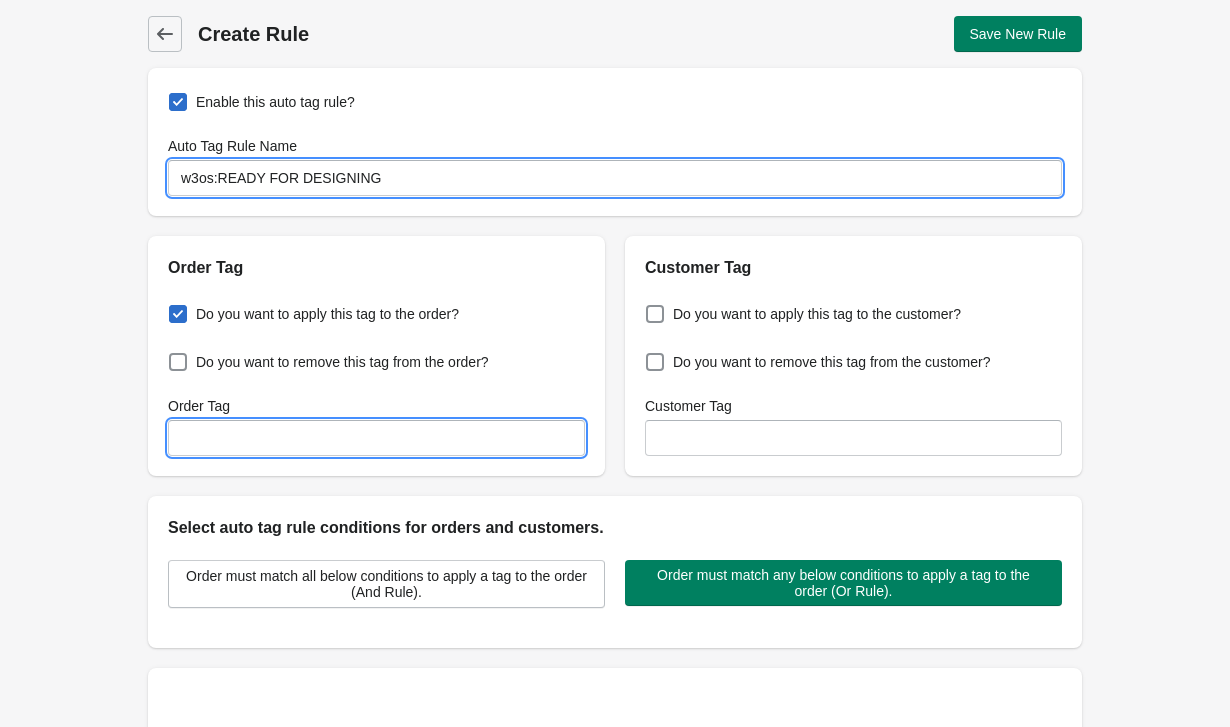 click on "Order Tag" at bounding box center [376, 438] 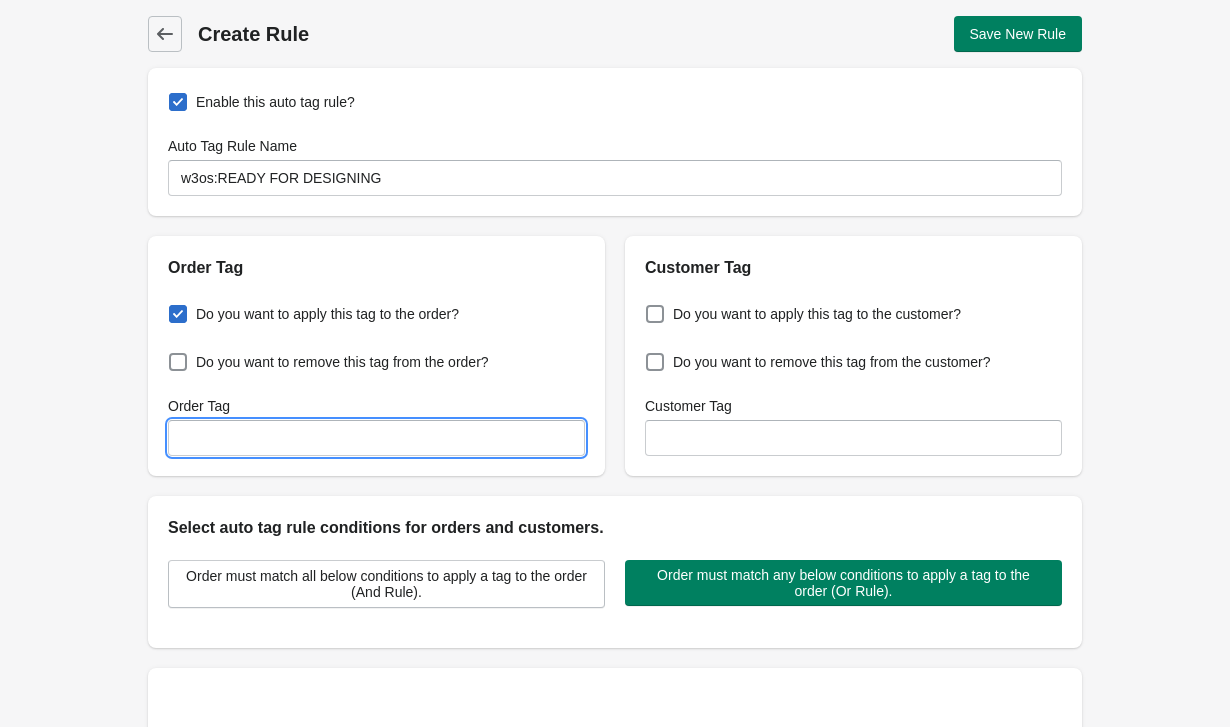 paste on "w3os:READY FOR DESIGNING" 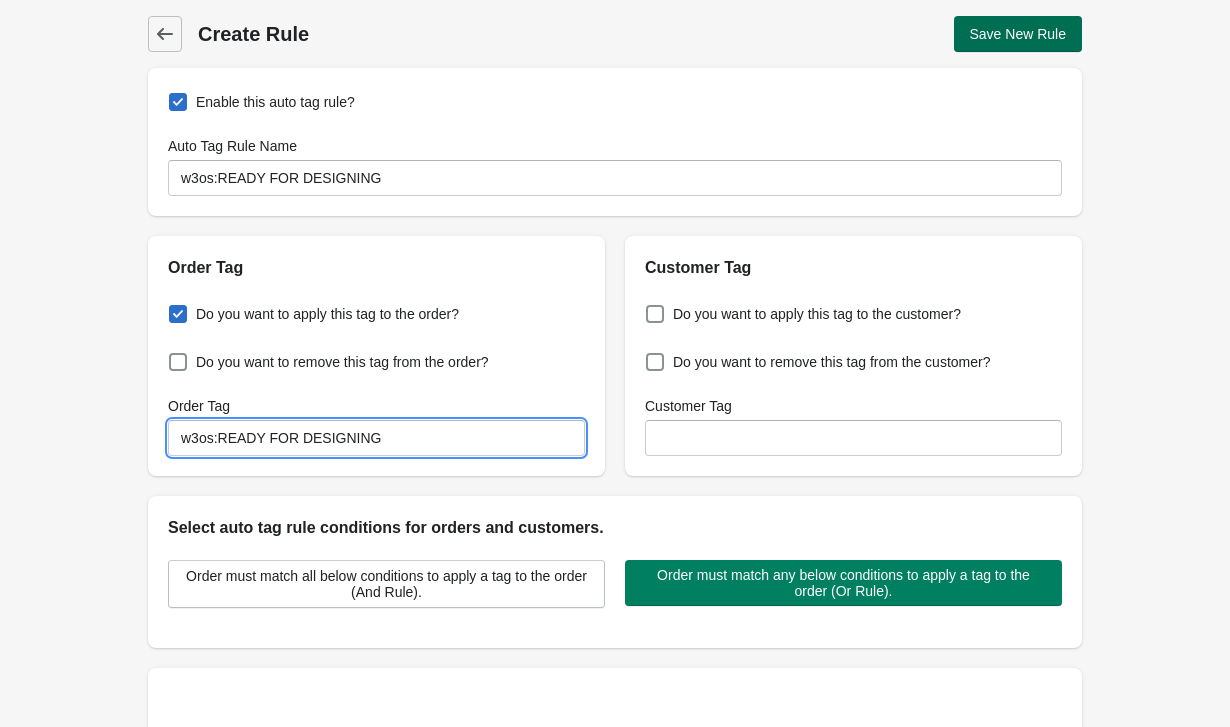 type on "w3os:READY FOR DESIGNING" 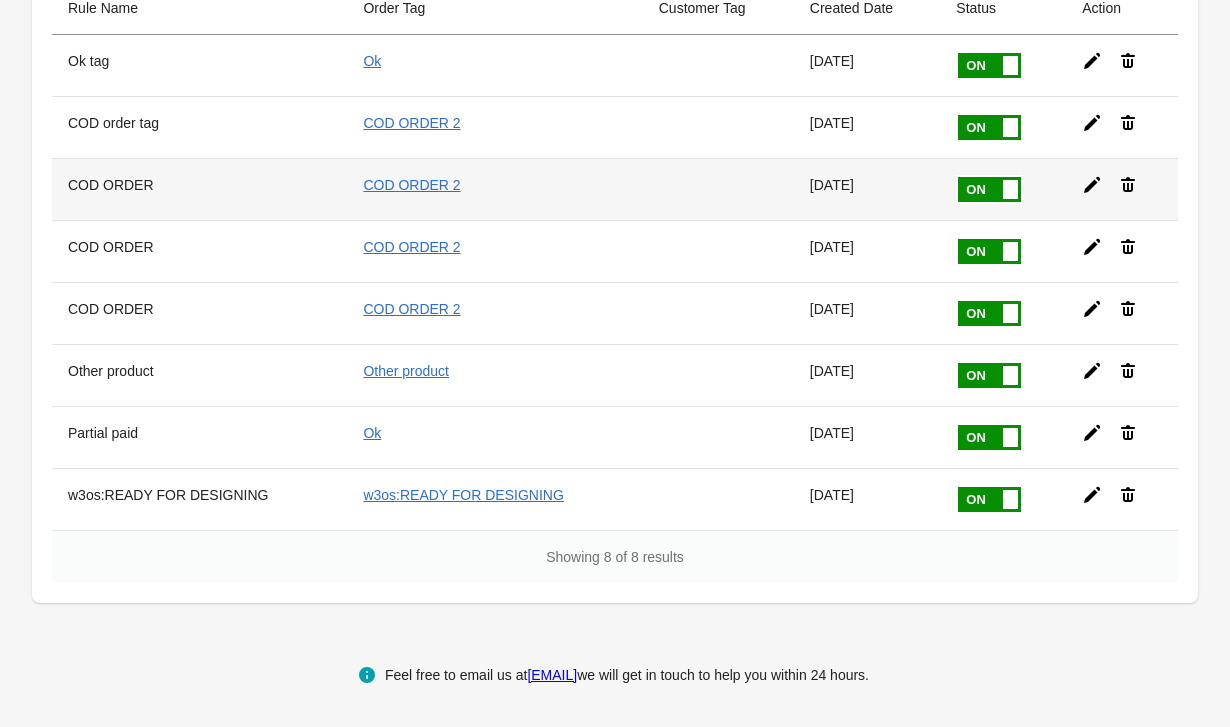 scroll, scrollTop: 175, scrollLeft: 0, axis: vertical 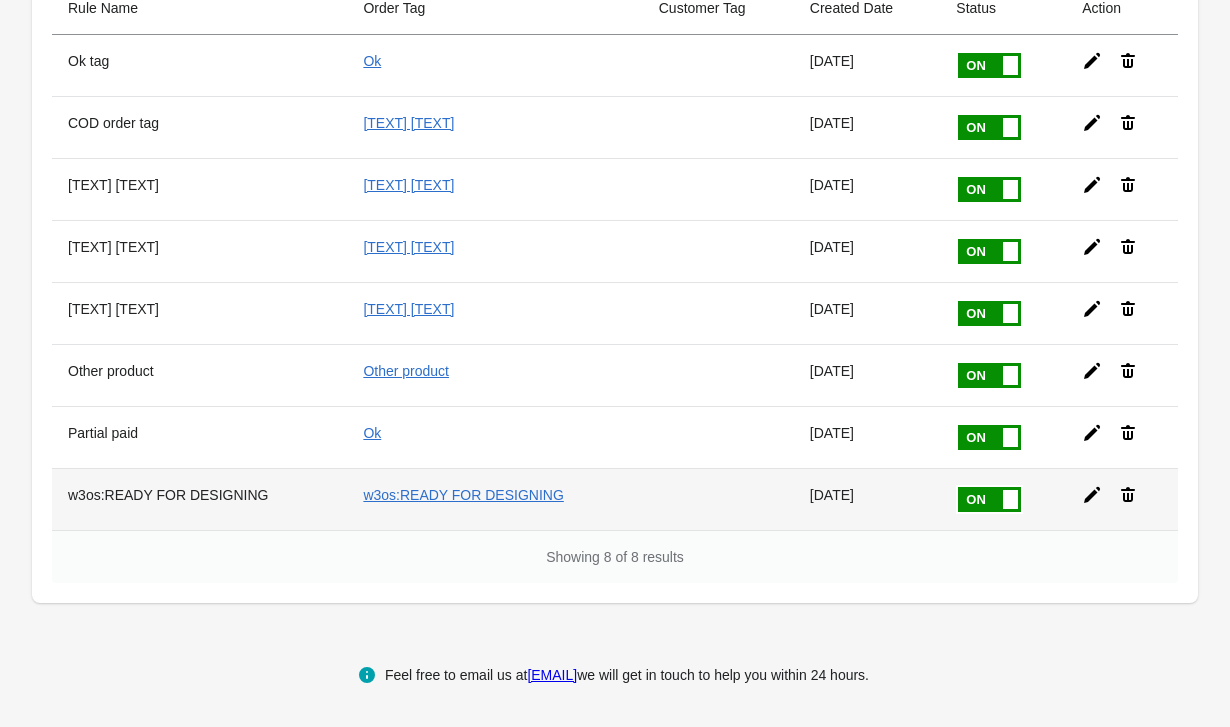 click 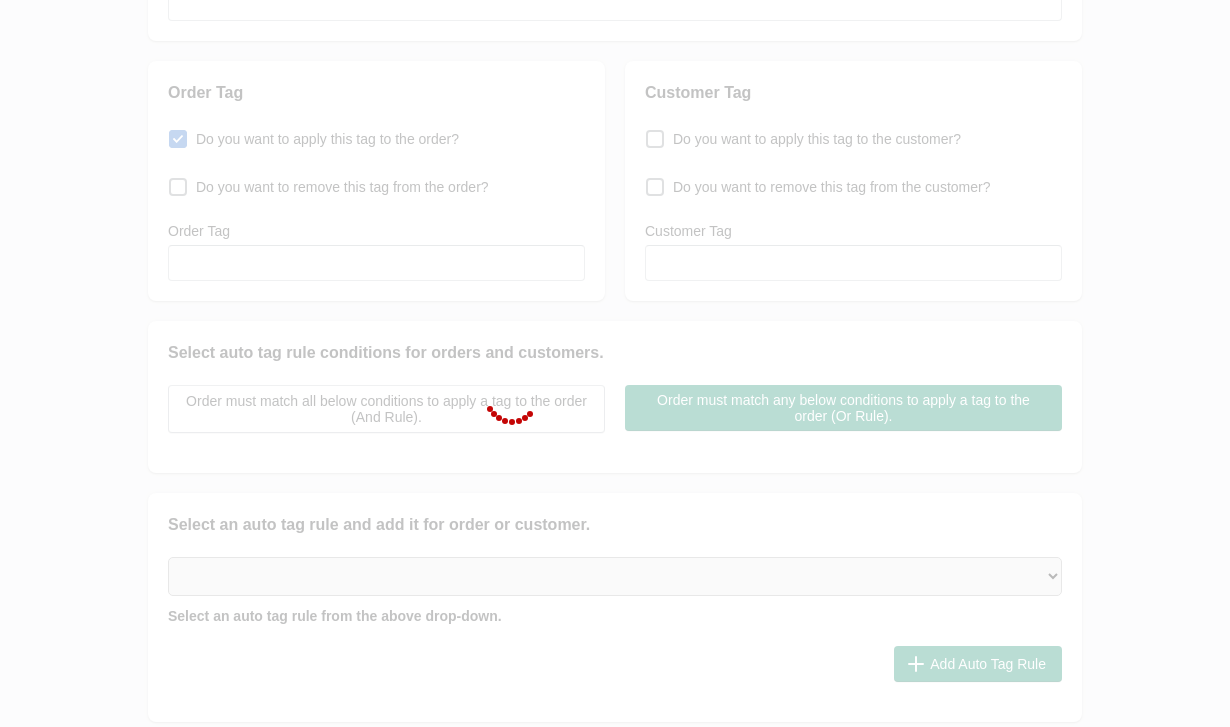 type on "w3os:READY FOR DESIGNING" 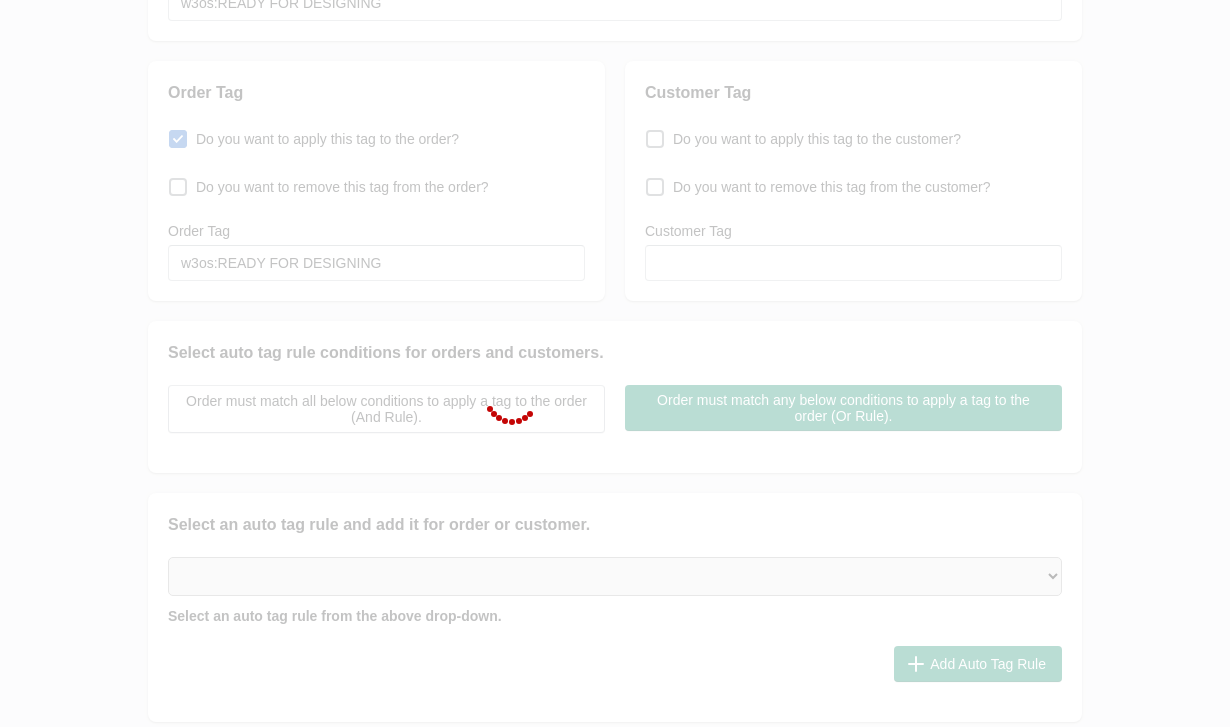 select on "23" 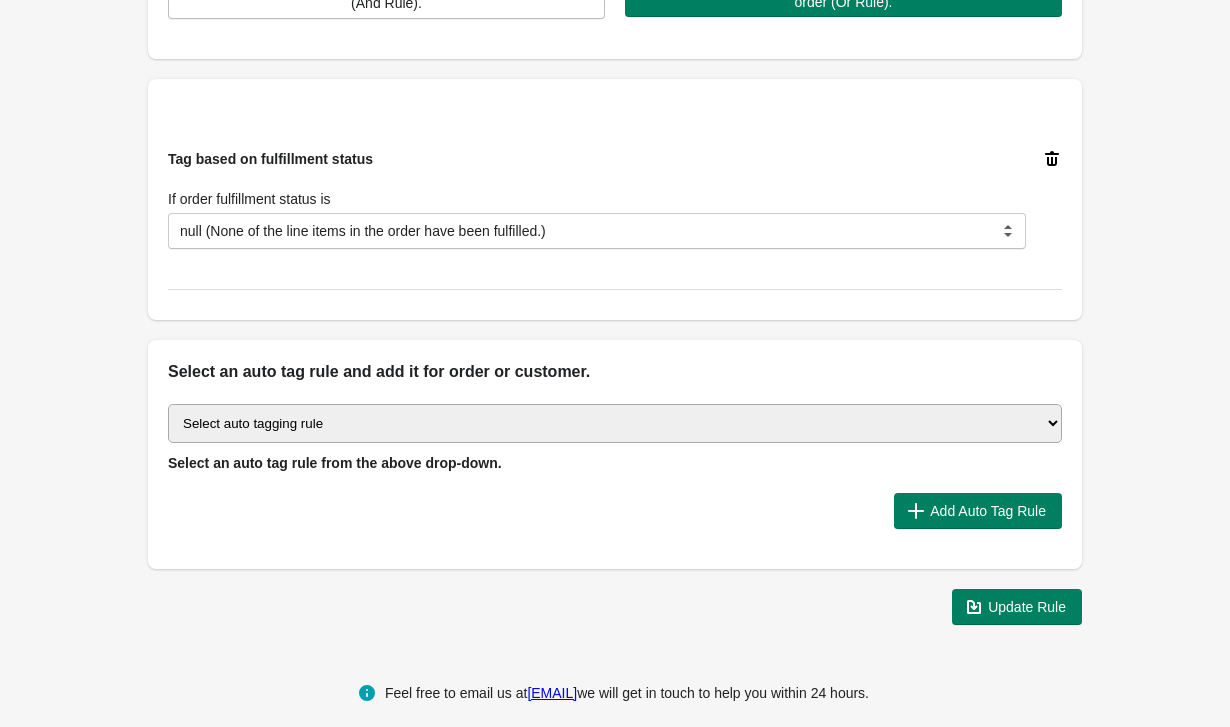 scroll, scrollTop: 588, scrollLeft: 0, axis: vertical 